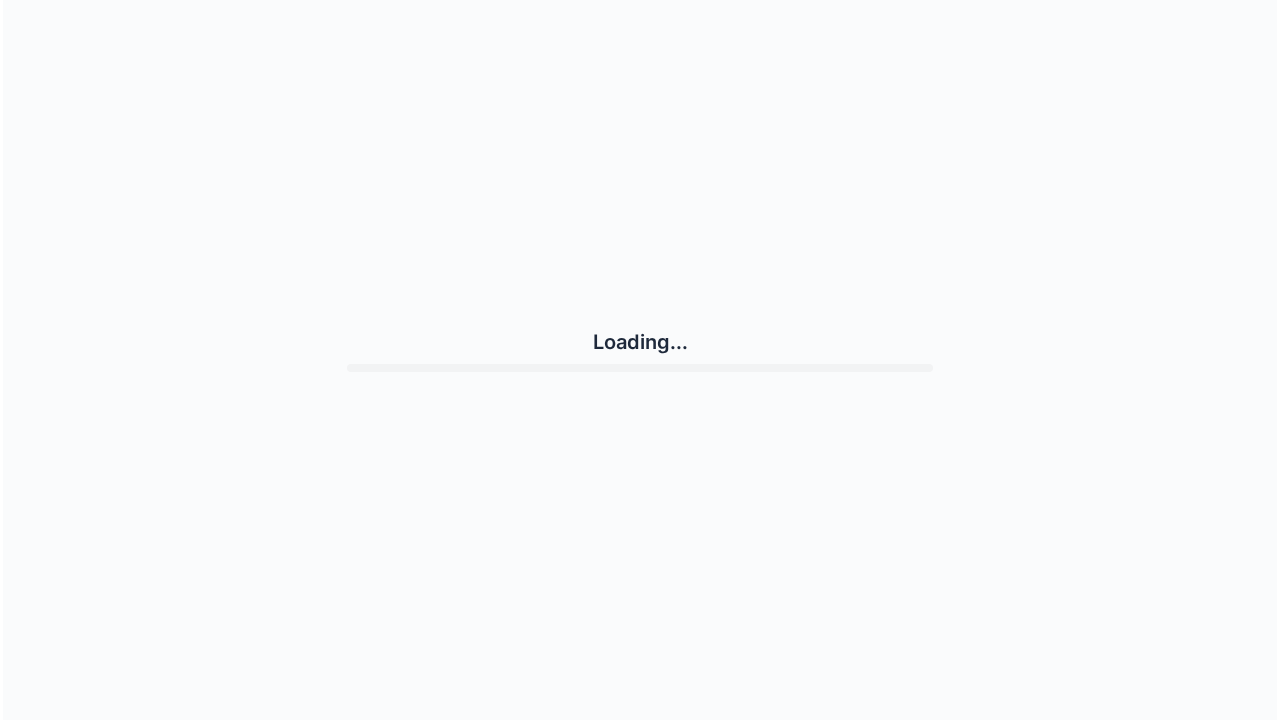 scroll, scrollTop: 0, scrollLeft: 0, axis: both 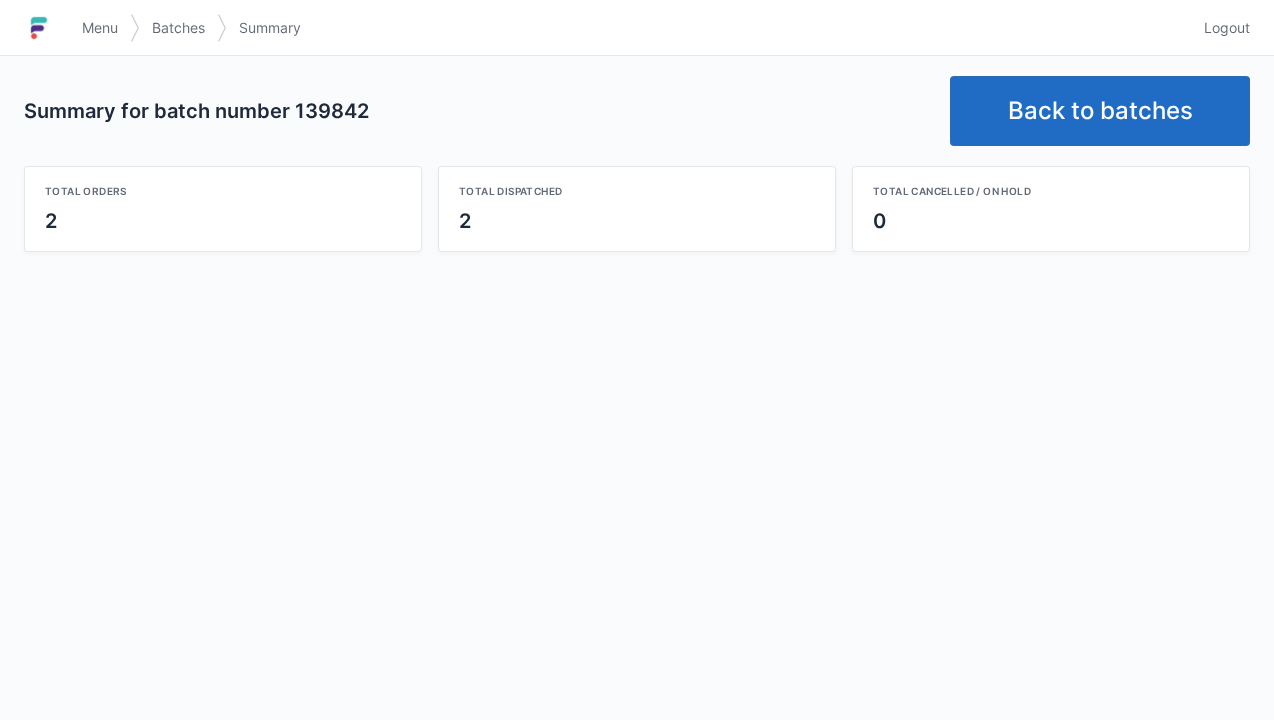 click on "Back to batches" at bounding box center (1100, 111) 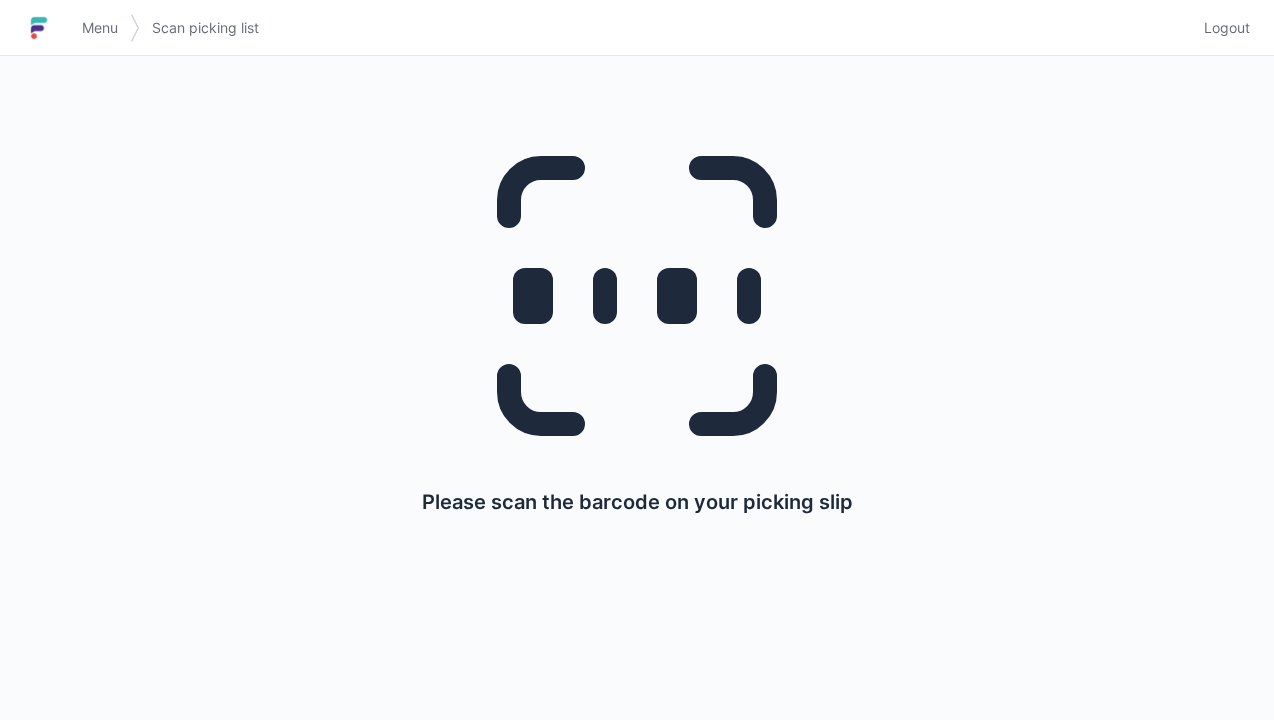 scroll, scrollTop: 0, scrollLeft: 0, axis: both 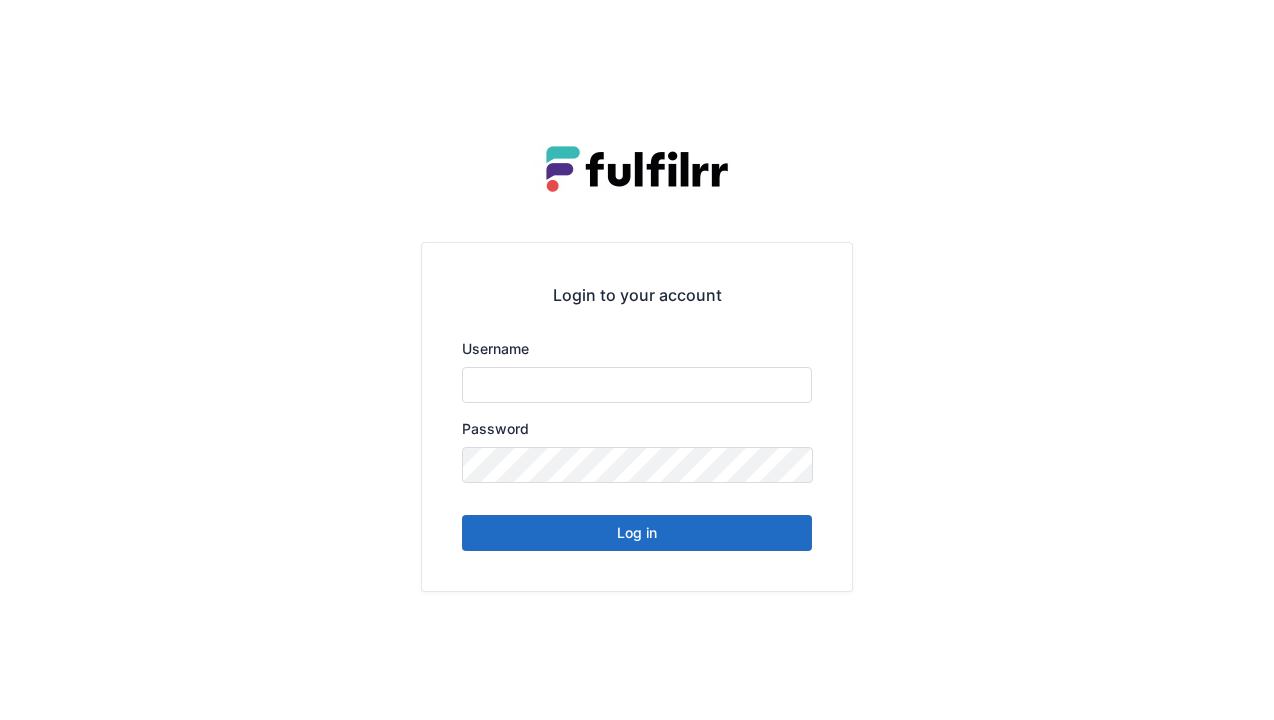 type on "******" 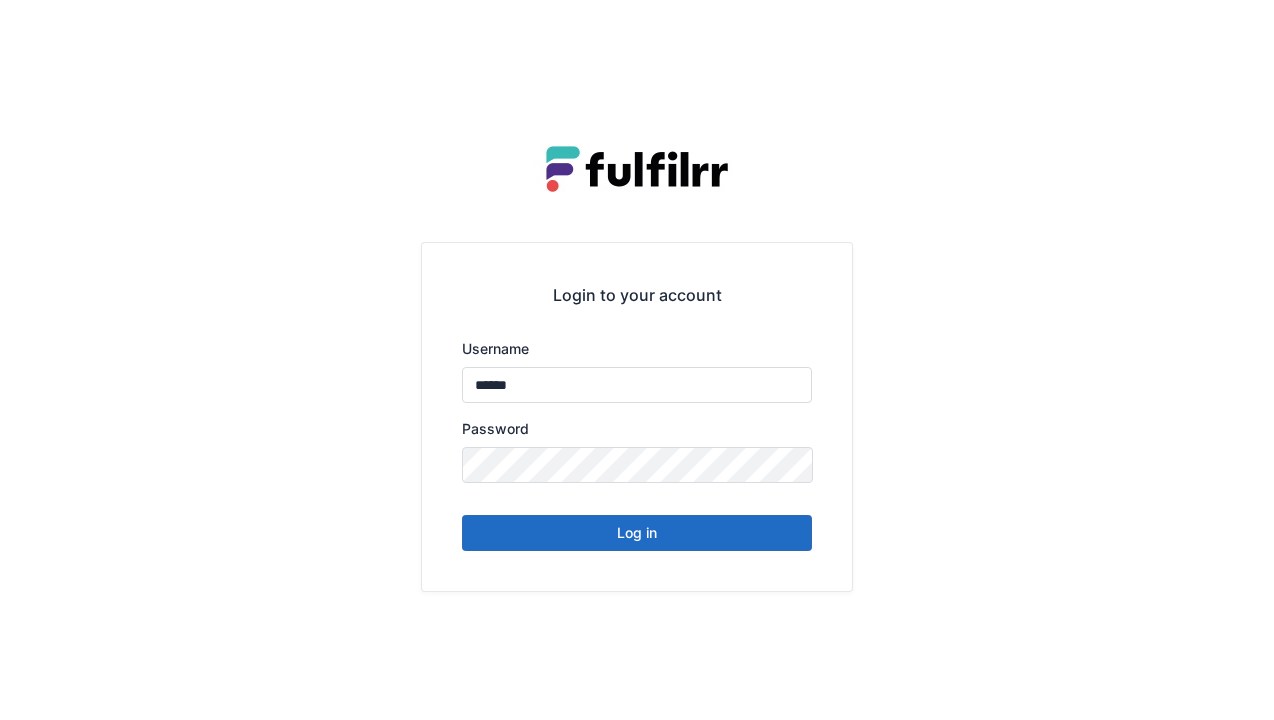 click on "Log in" at bounding box center [637, 533] 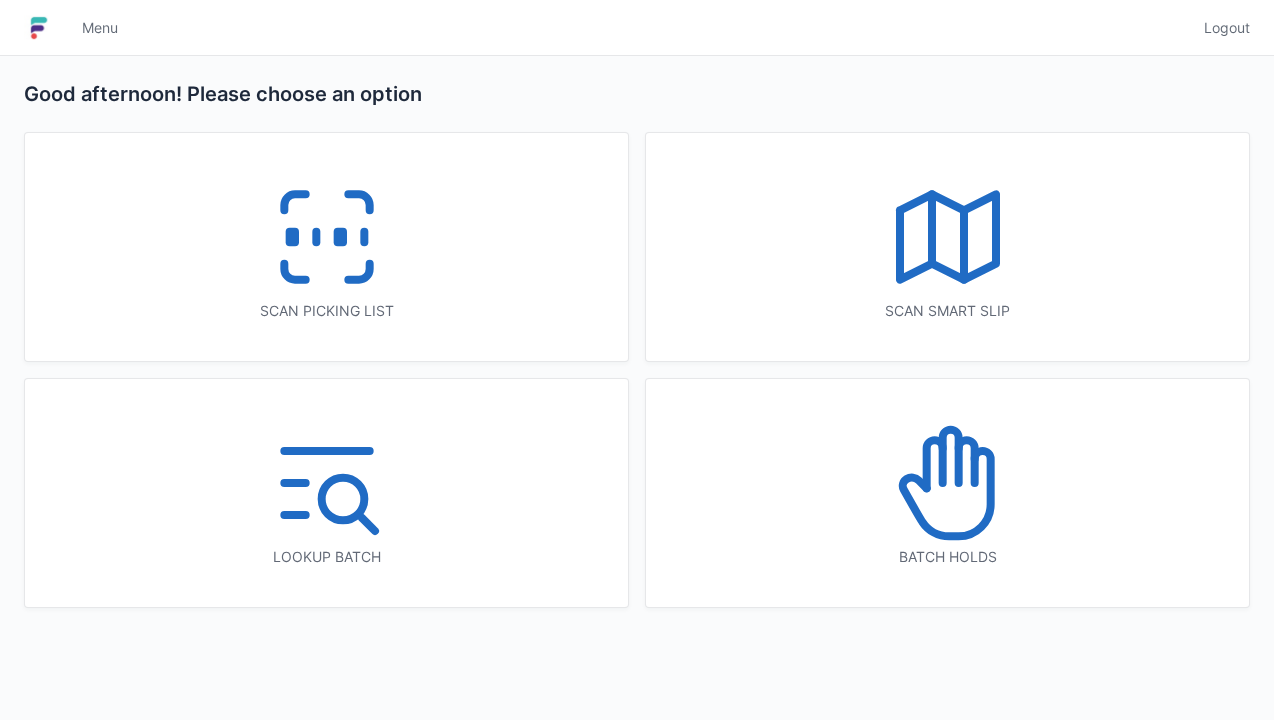 scroll, scrollTop: 0, scrollLeft: 0, axis: both 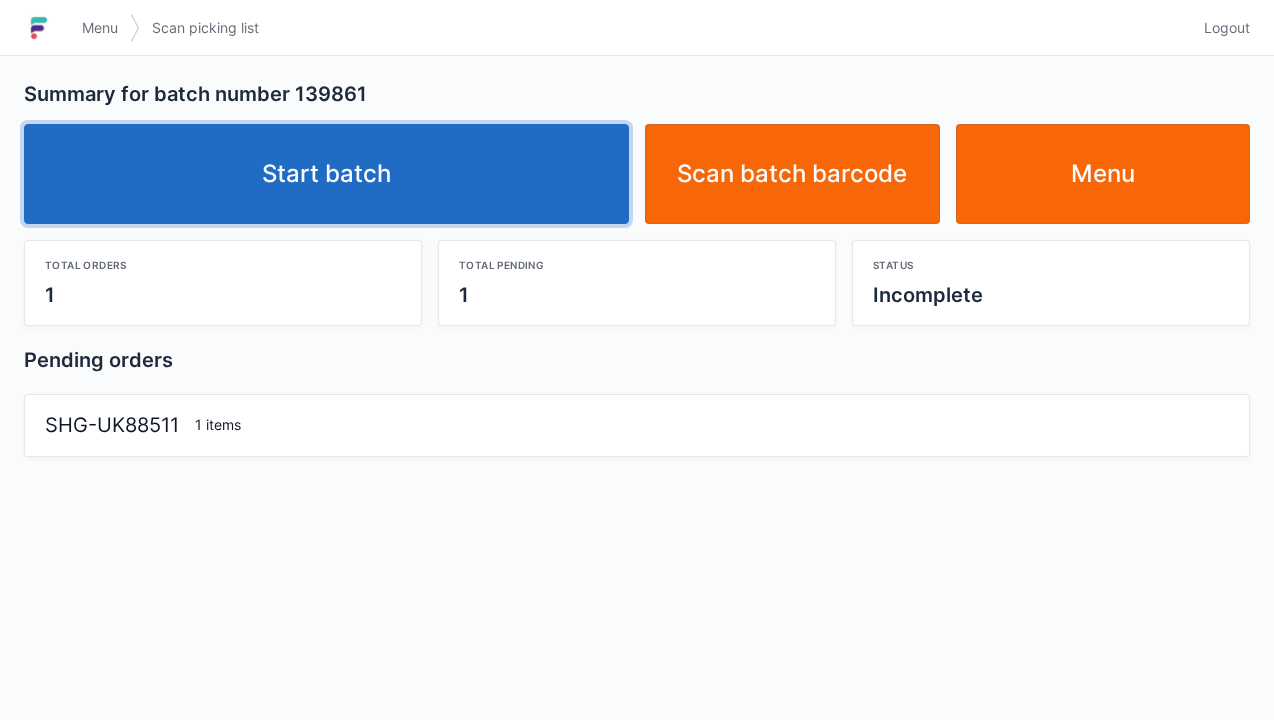click on "Start batch" at bounding box center [326, 174] 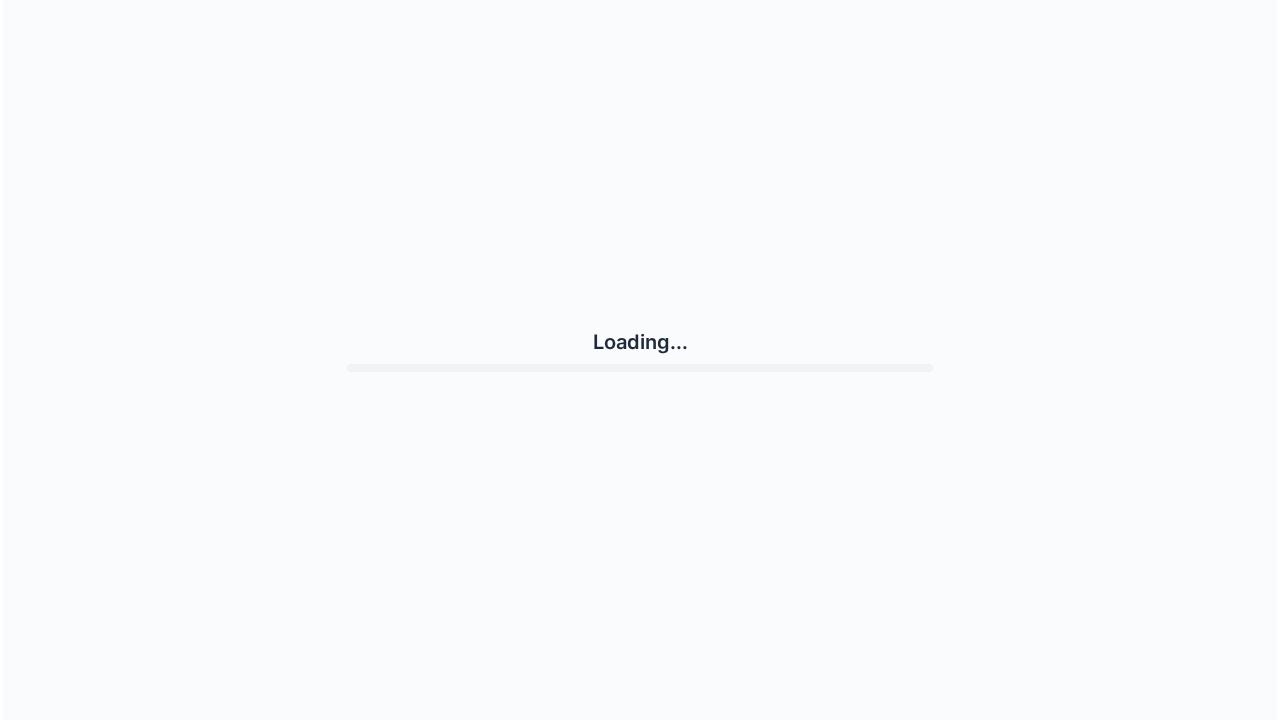 scroll, scrollTop: 0, scrollLeft: 0, axis: both 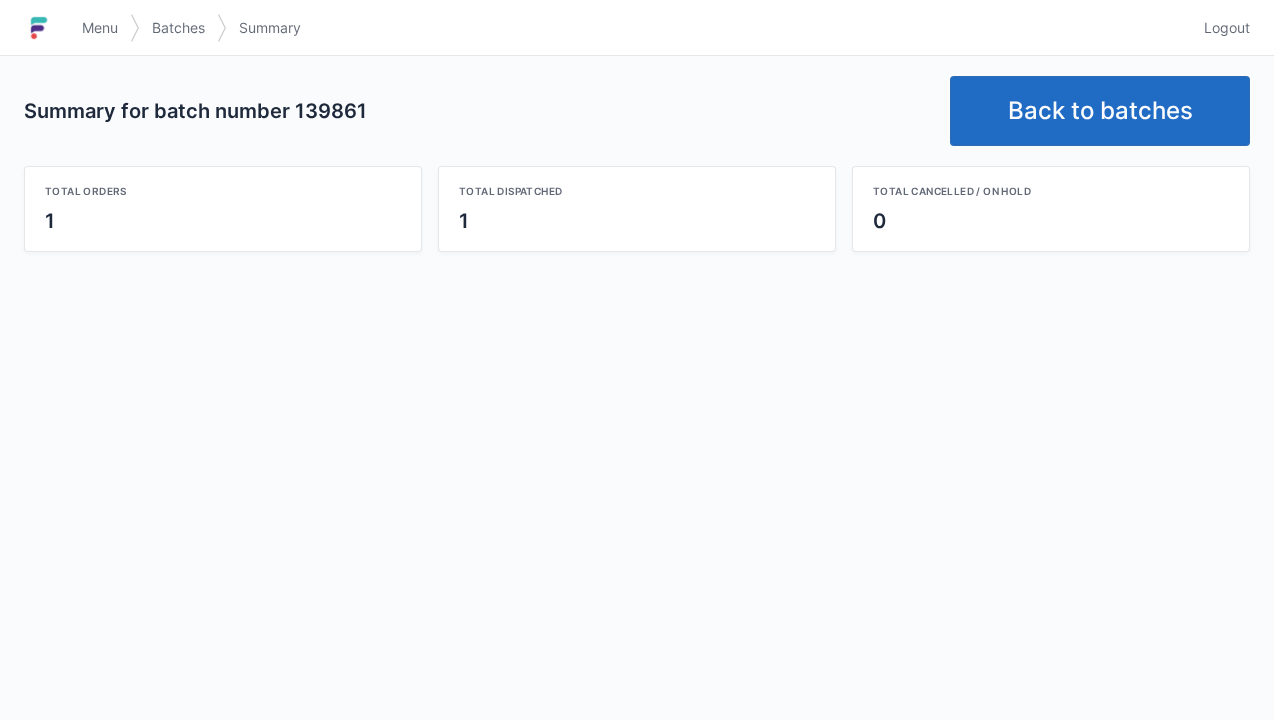 click on "Back to batches" at bounding box center [1100, 111] 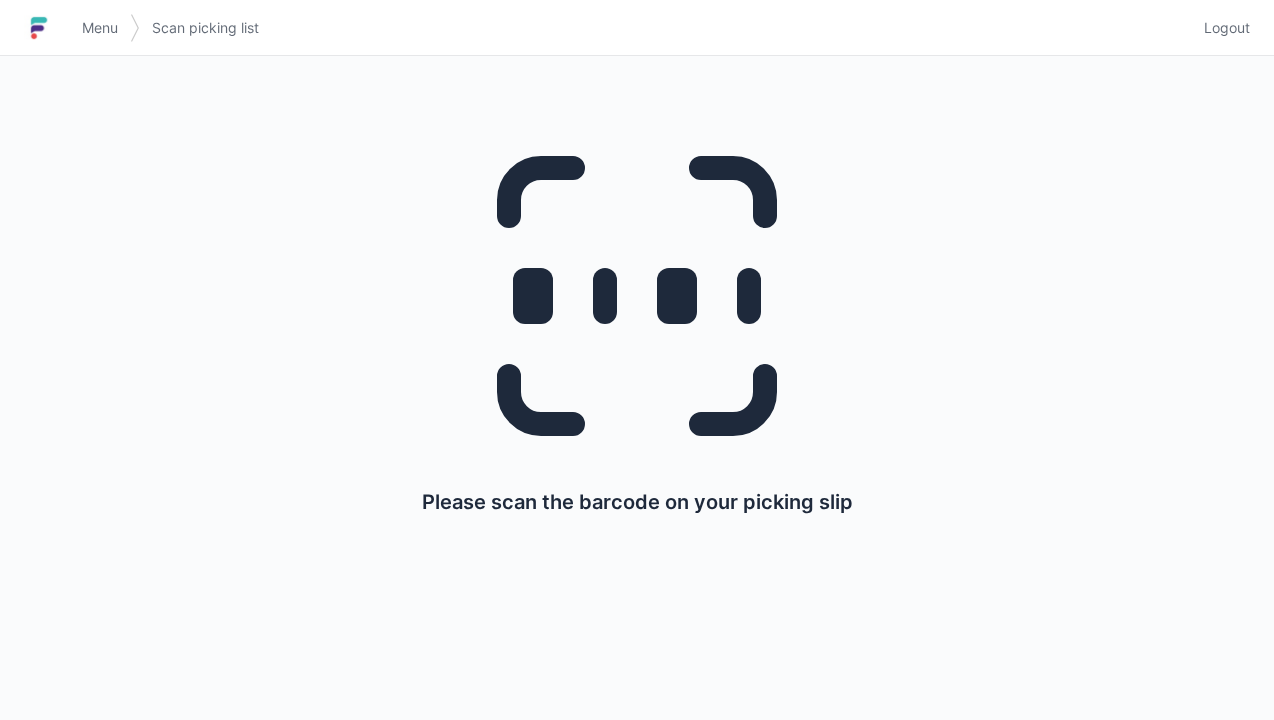 scroll, scrollTop: 0, scrollLeft: 0, axis: both 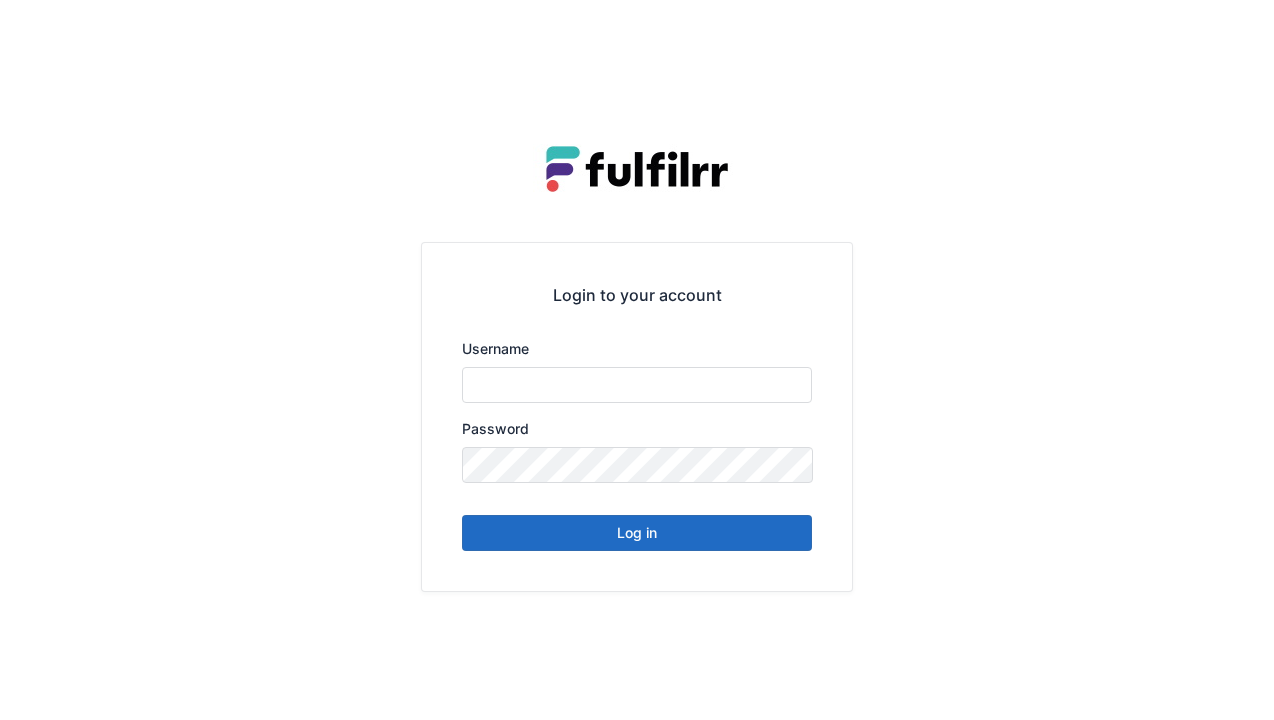 type on "******" 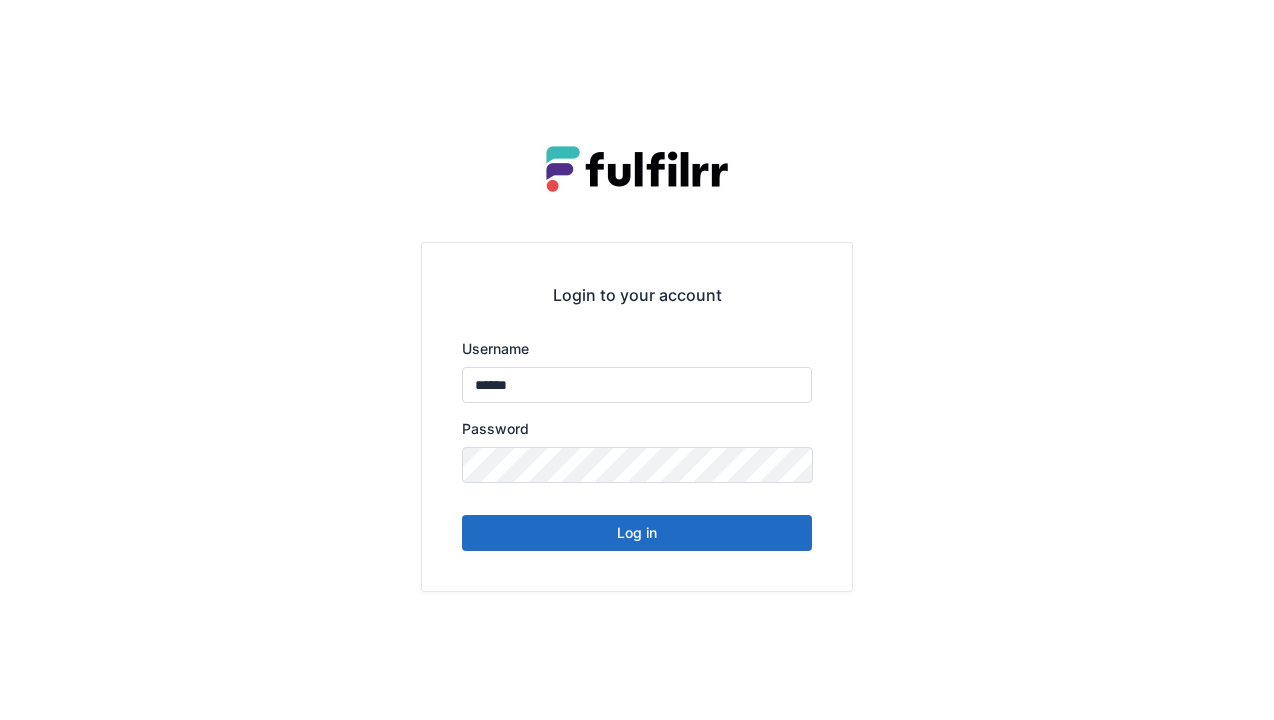 click on "Log in" at bounding box center (637, 533) 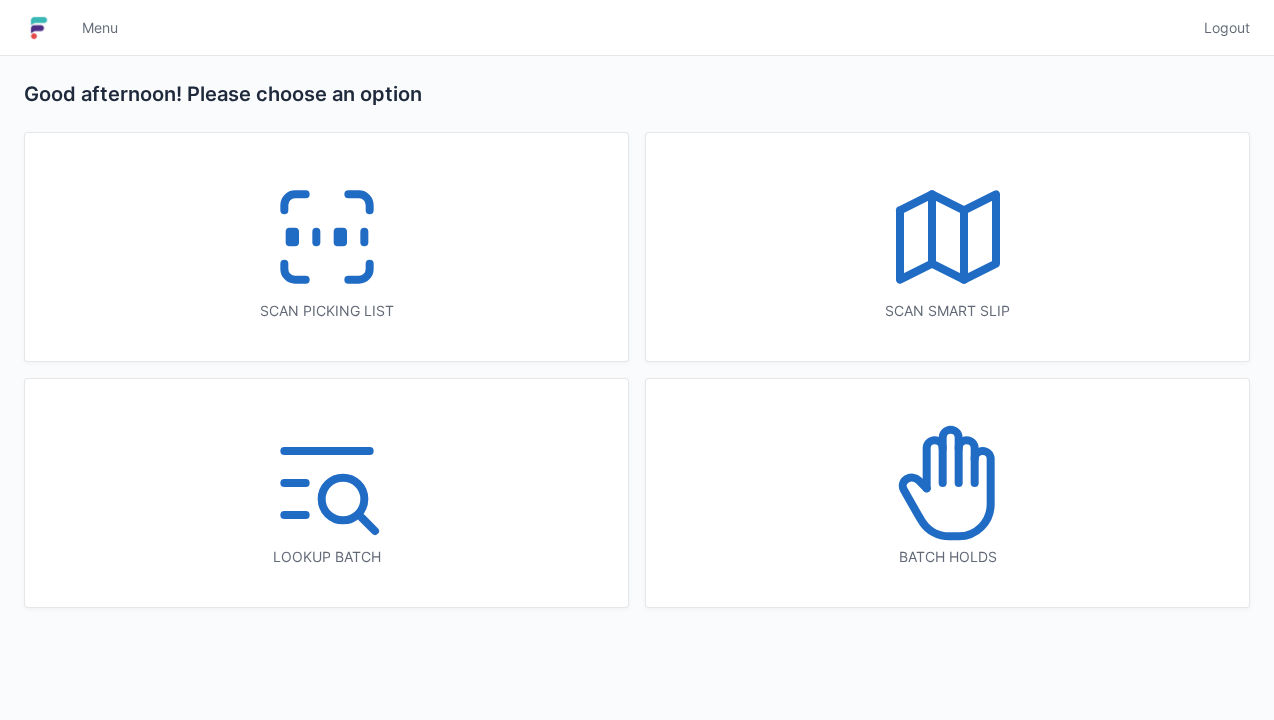 scroll, scrollTop: 0, scrollLeft: 0, axis: both 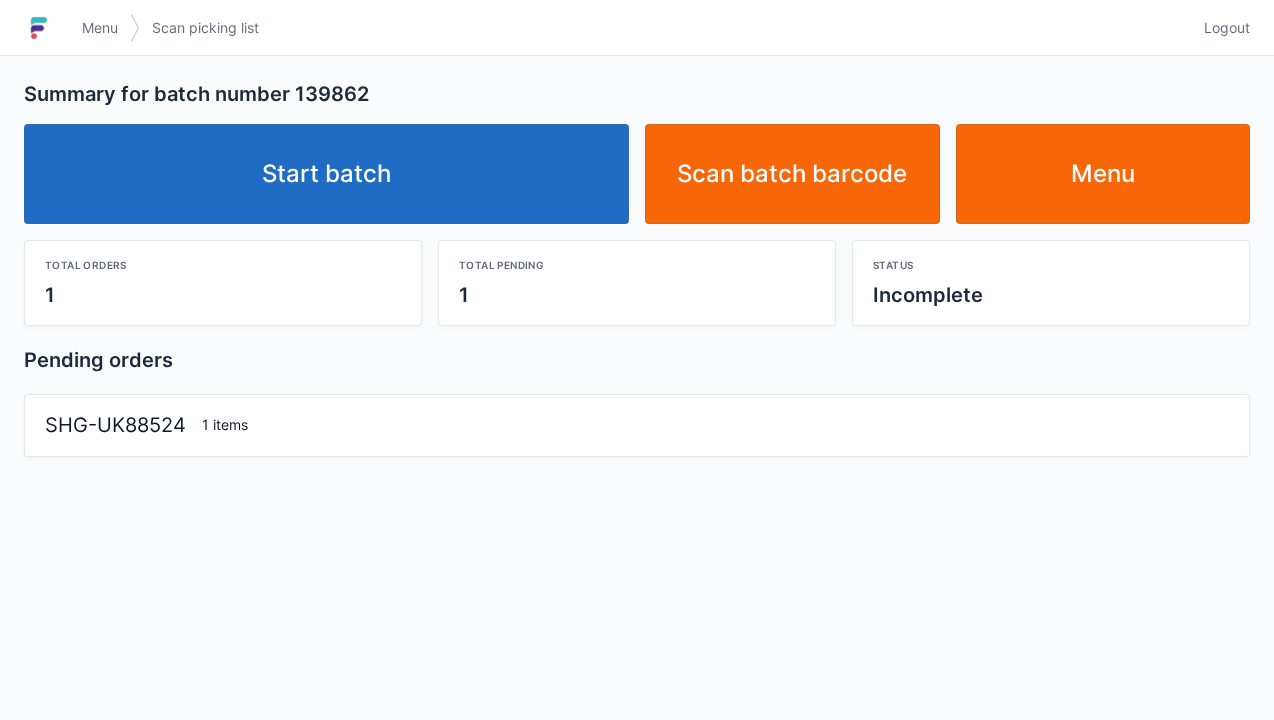 click on "Start batch" at bounding box center (326, 174) 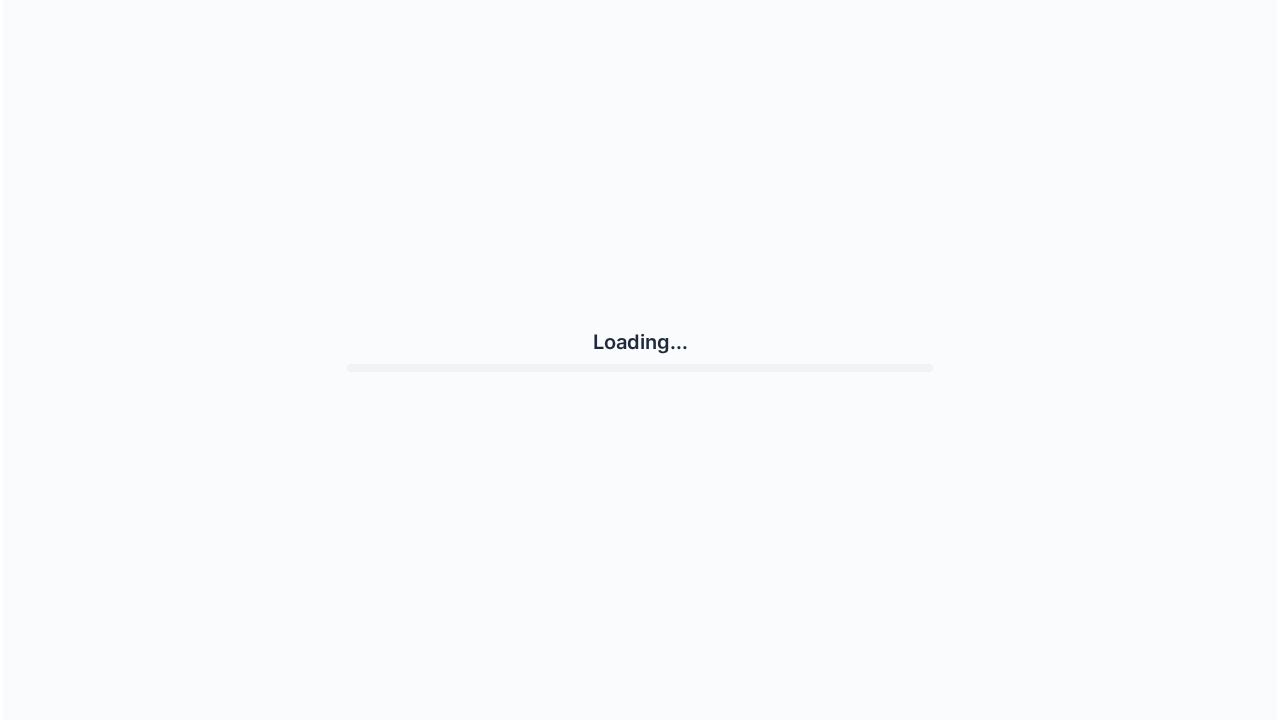 scroll, scrollTop: 0, scrollLeft: 0, axis: both 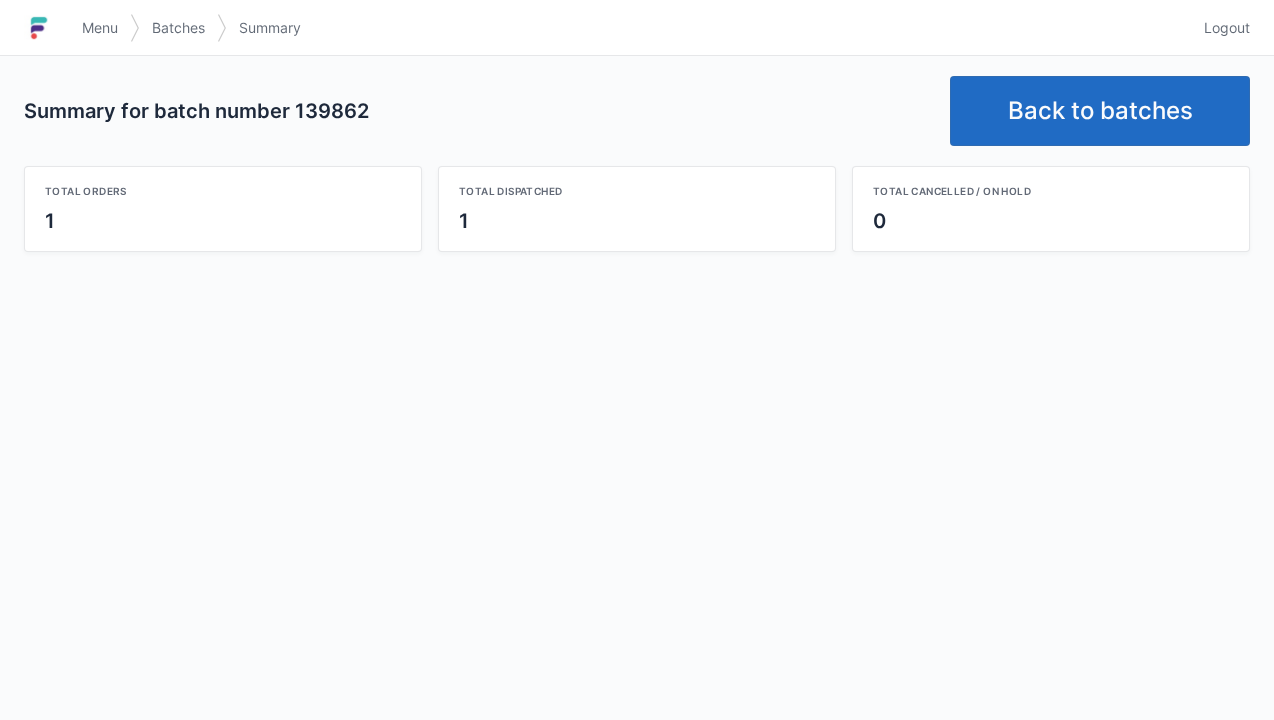 click on "Back to batches" at bounding box center [1100, 111] 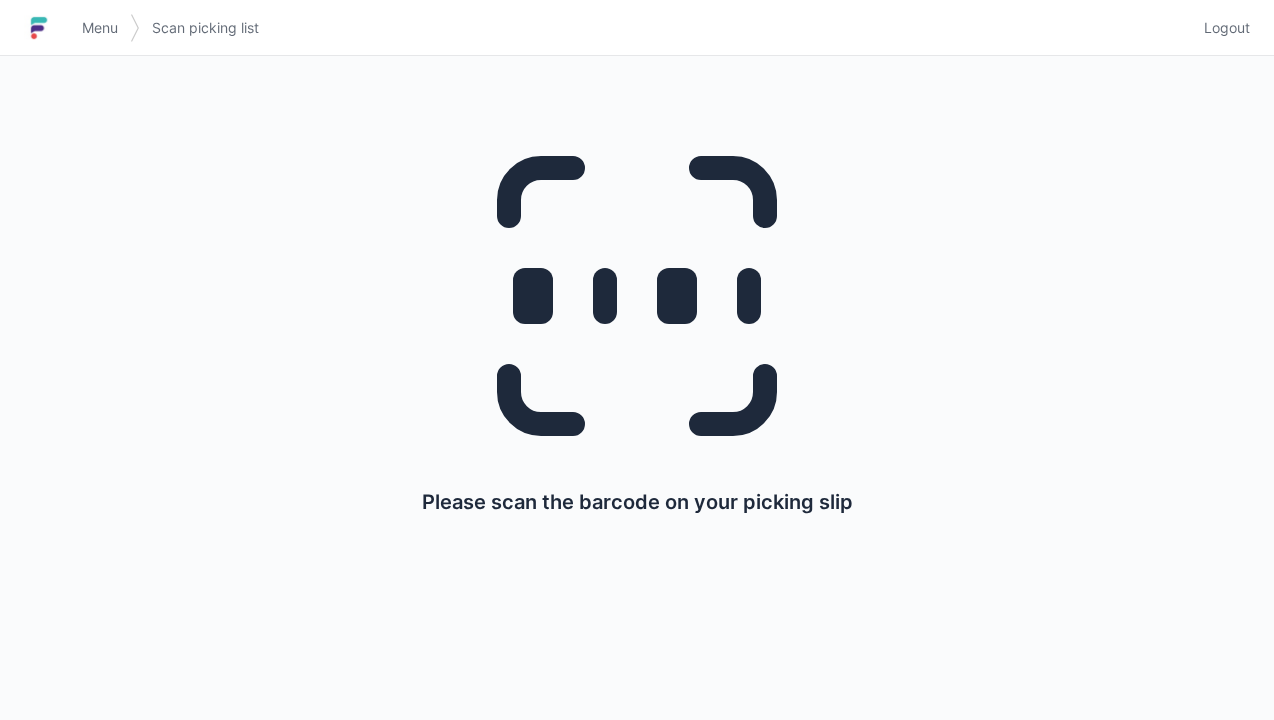 scroll, scrollTop: 0, scrollLeft: 0, axis: both 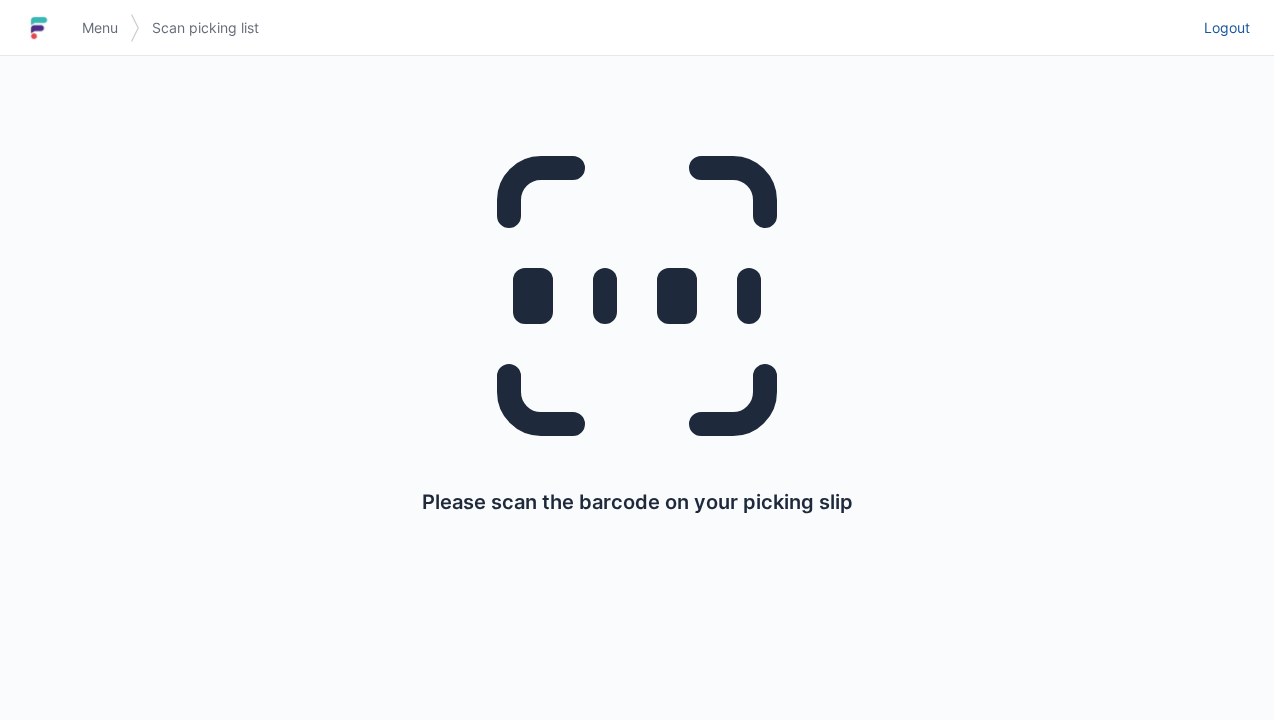 click on "Logout" at bounding box center (1227, 28) 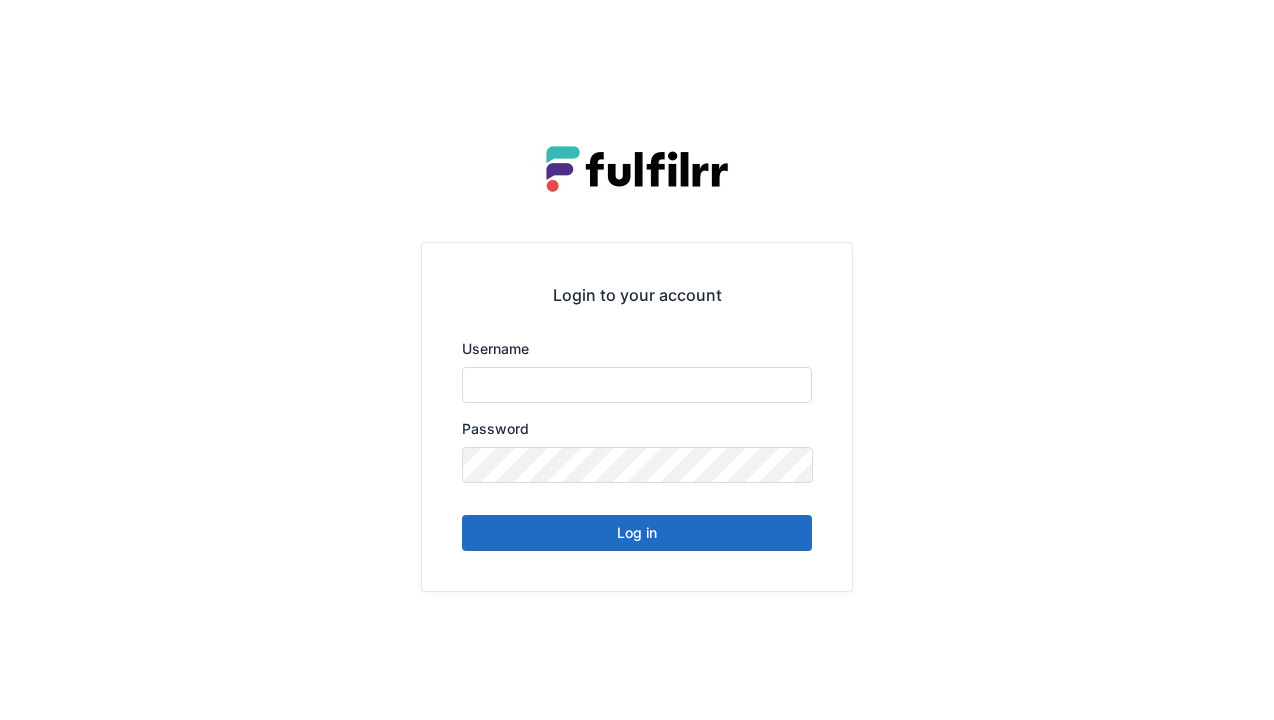 scroll, scrollTop: 0, scrollLeft: 0, axis: both 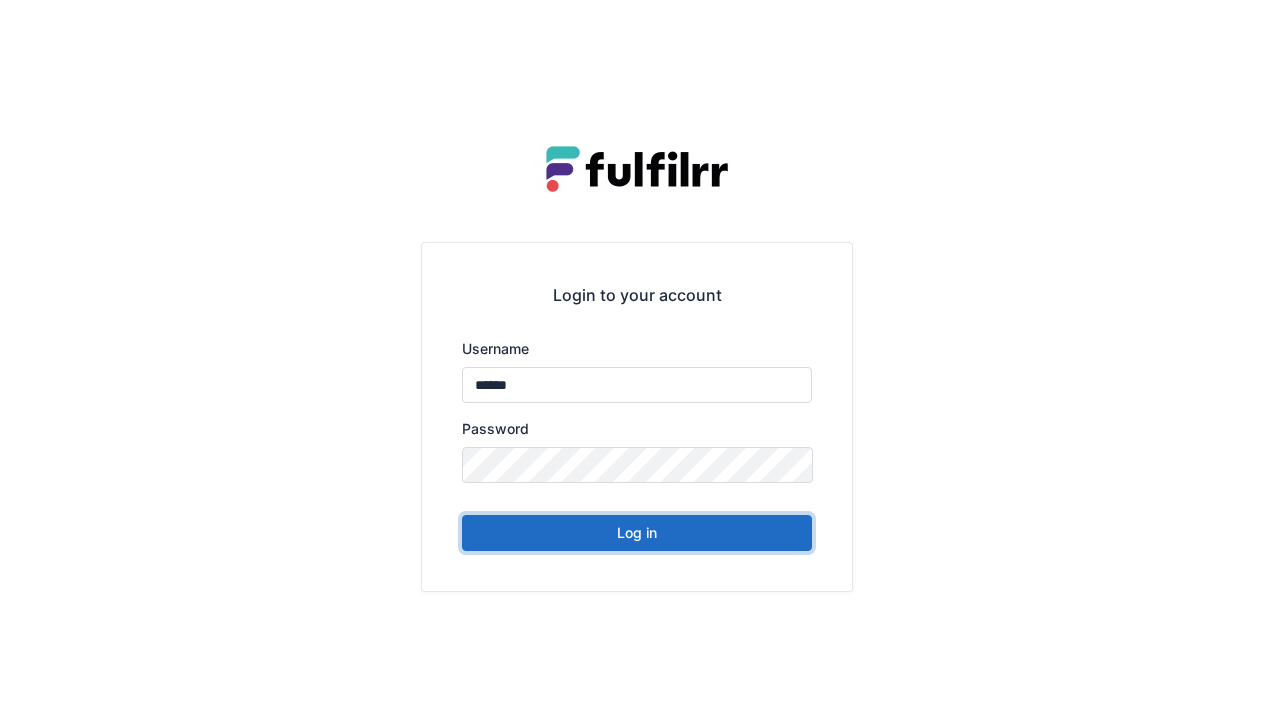 click on "Log in" at bounding box center [637, 533] 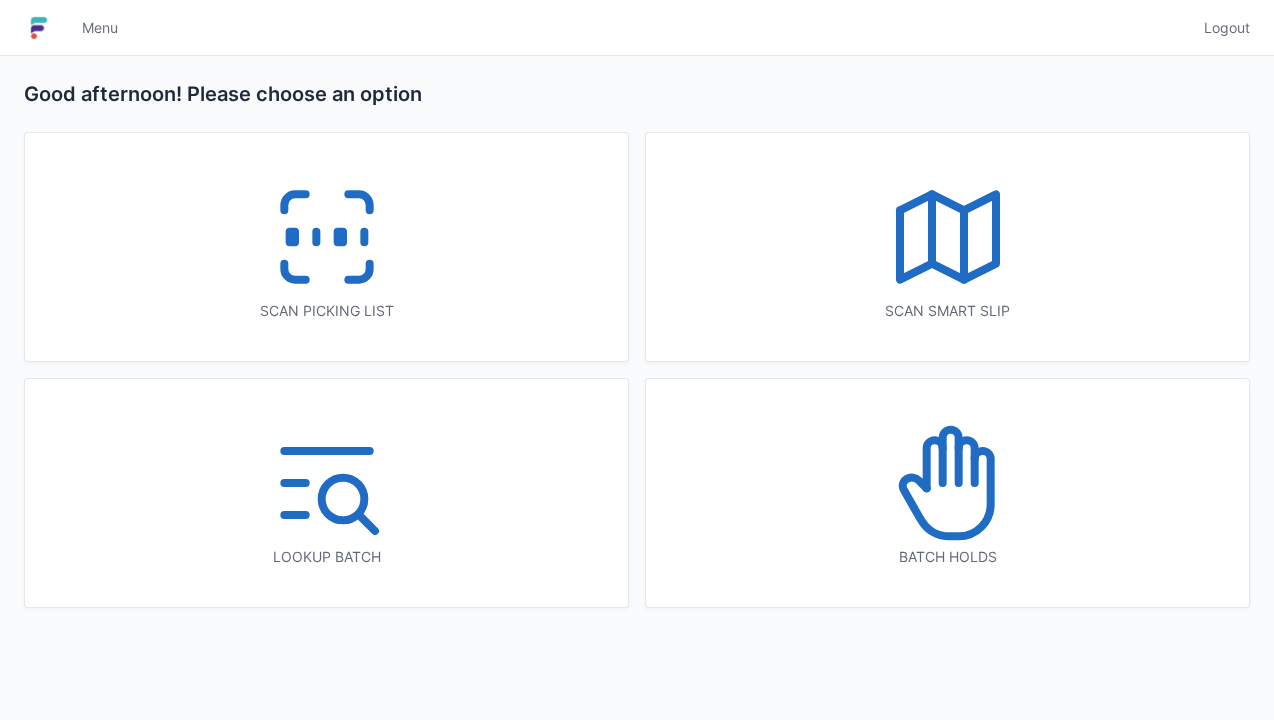 scroll, scrollTop: 0, scrollLeft: 0, axis: both 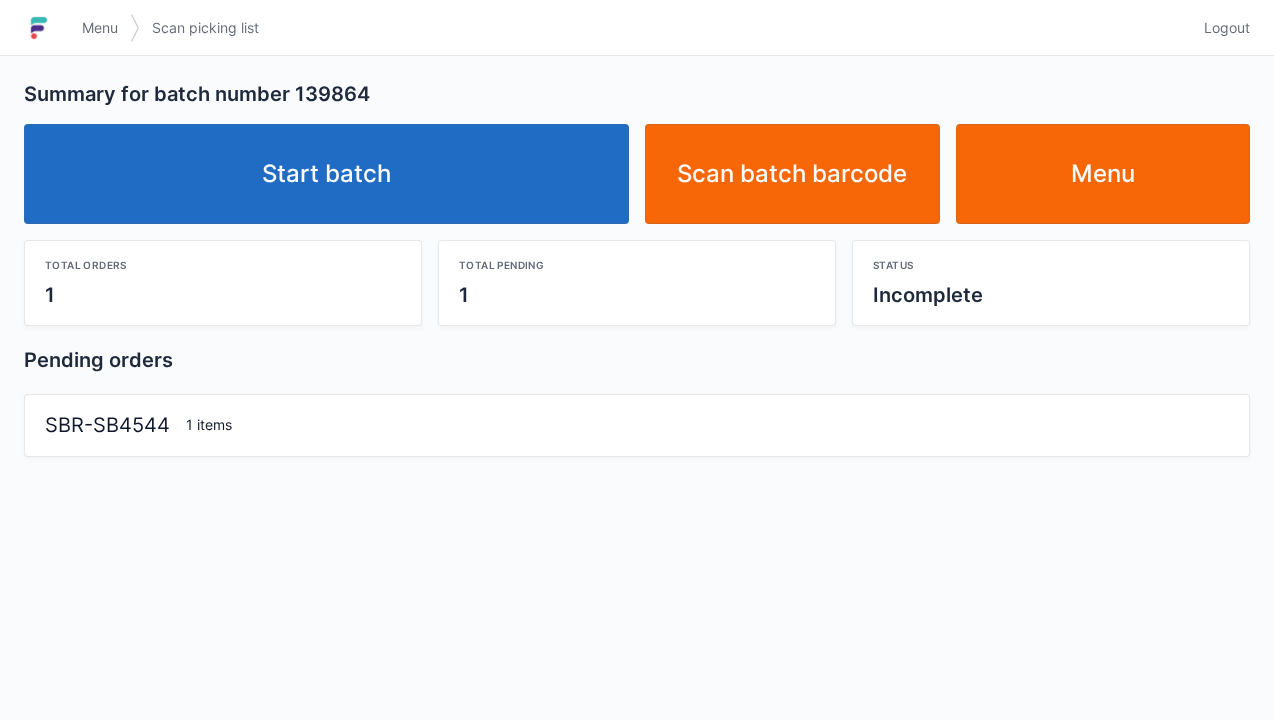 click on "Start batch" at bounding box center [326, 174] 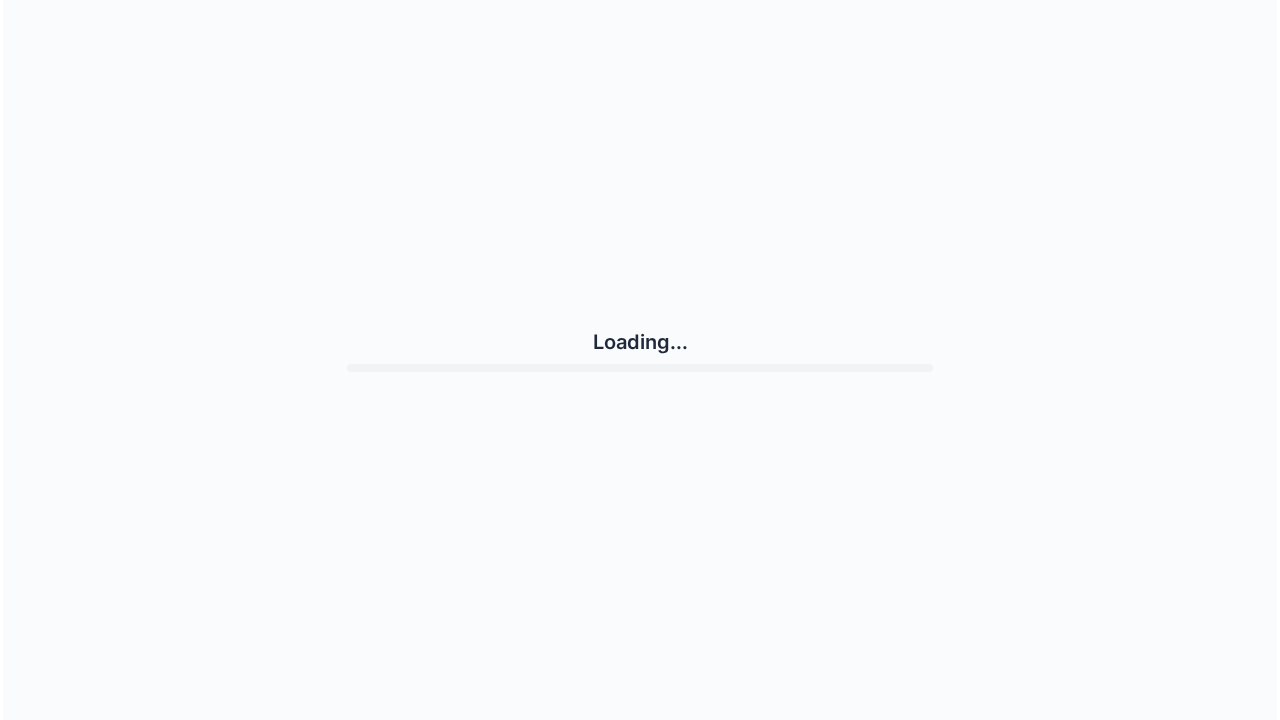 scroll, scrollTop: 0, scrollLeft: 0, axis: both 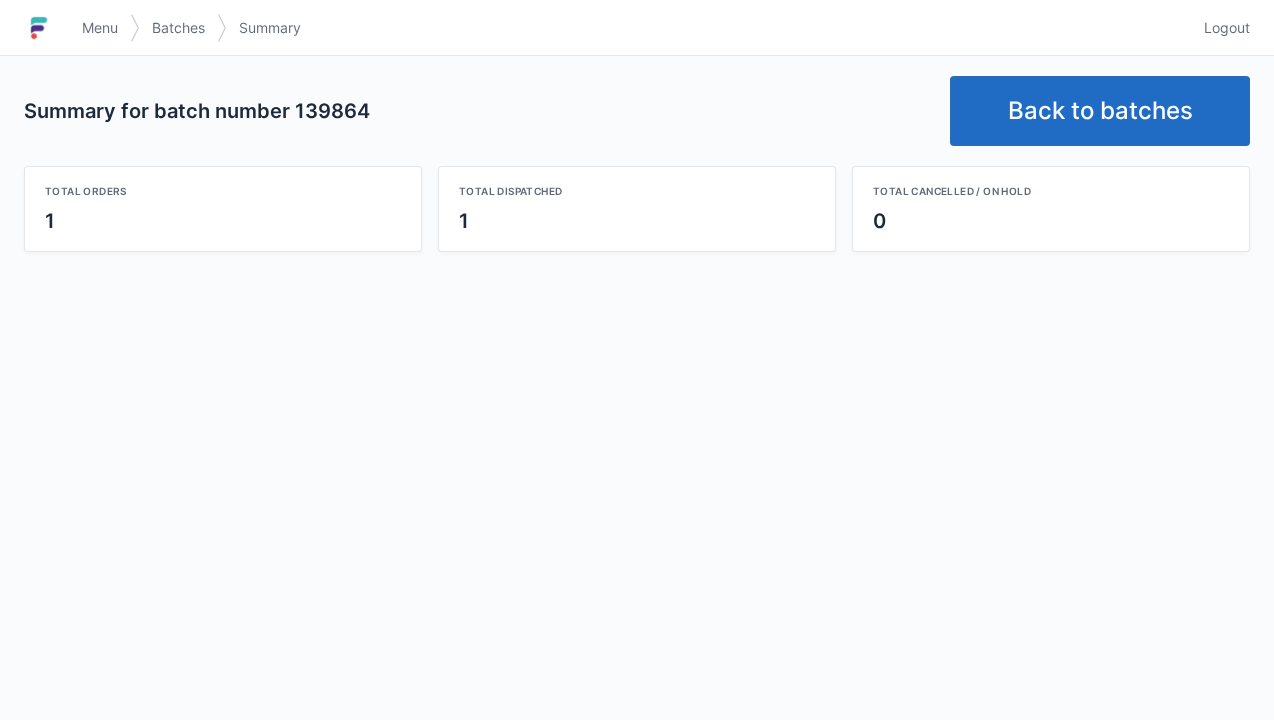click on "Back to batches" at bounding box center (1100, 111) 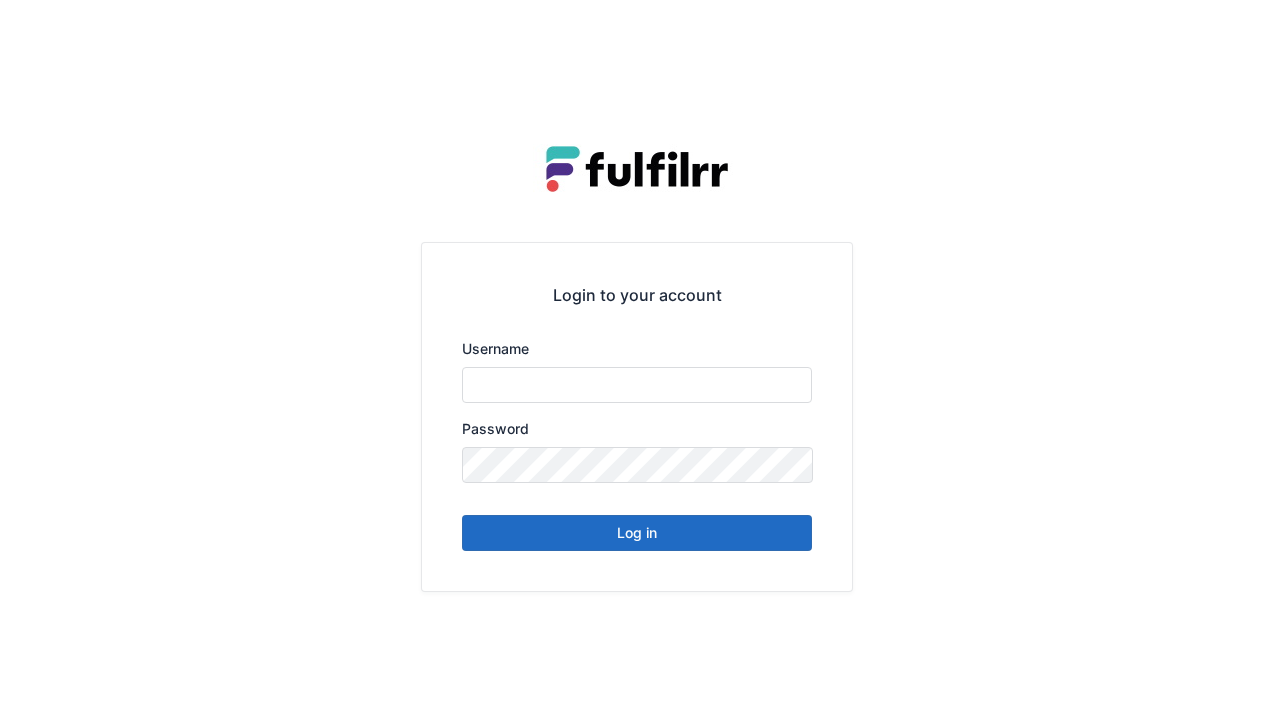 scroll, scrollTop: 0, scrollLeft: 0, axis: both 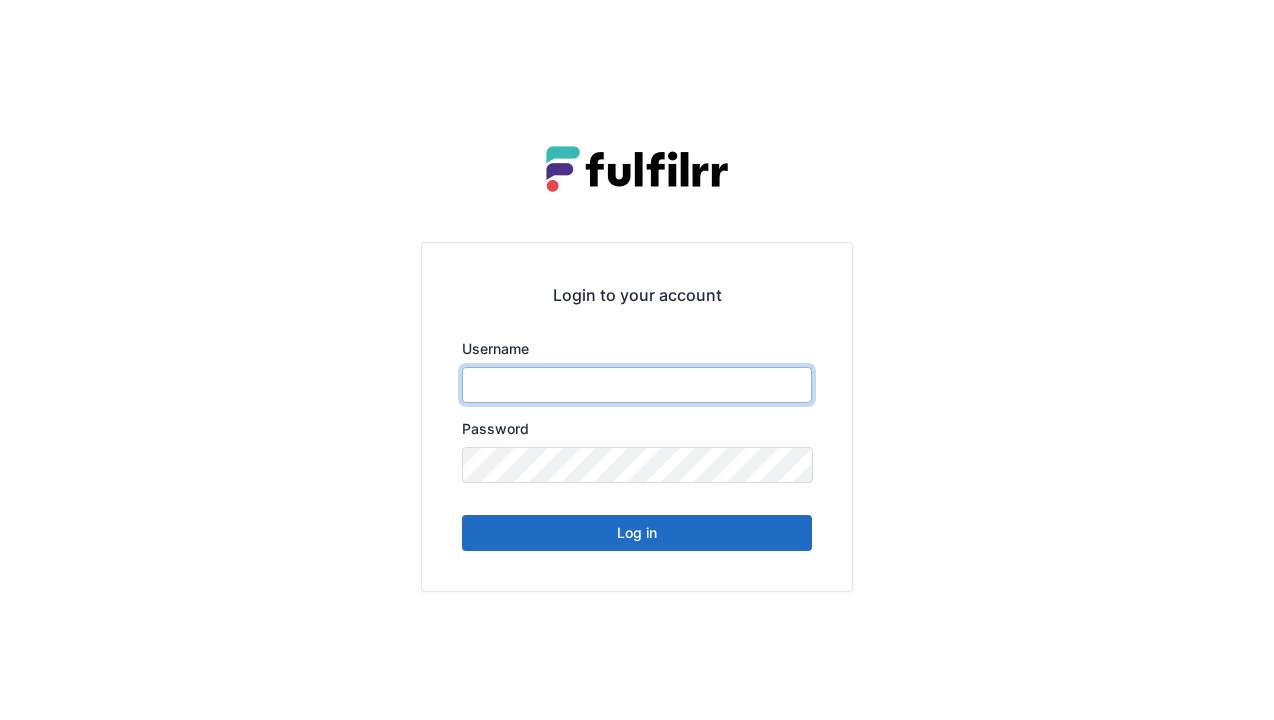 type on "******" 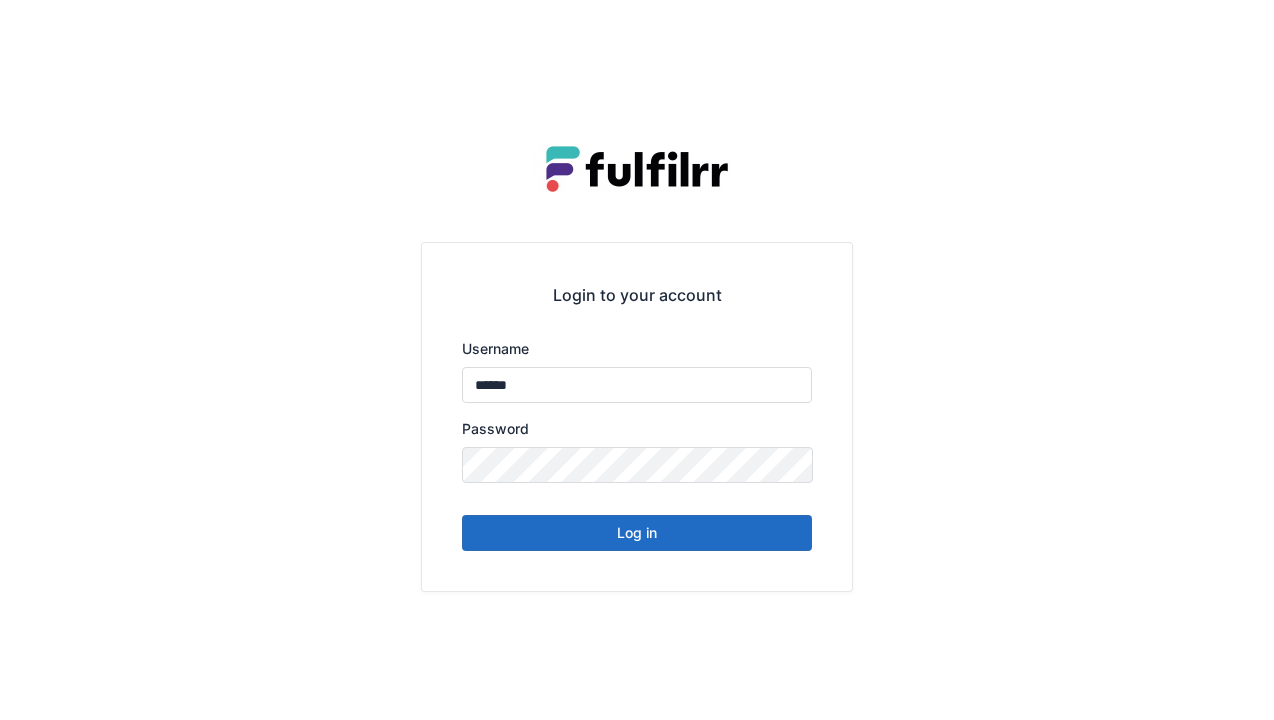 click on "Log in" at bounding box center (637, 533) 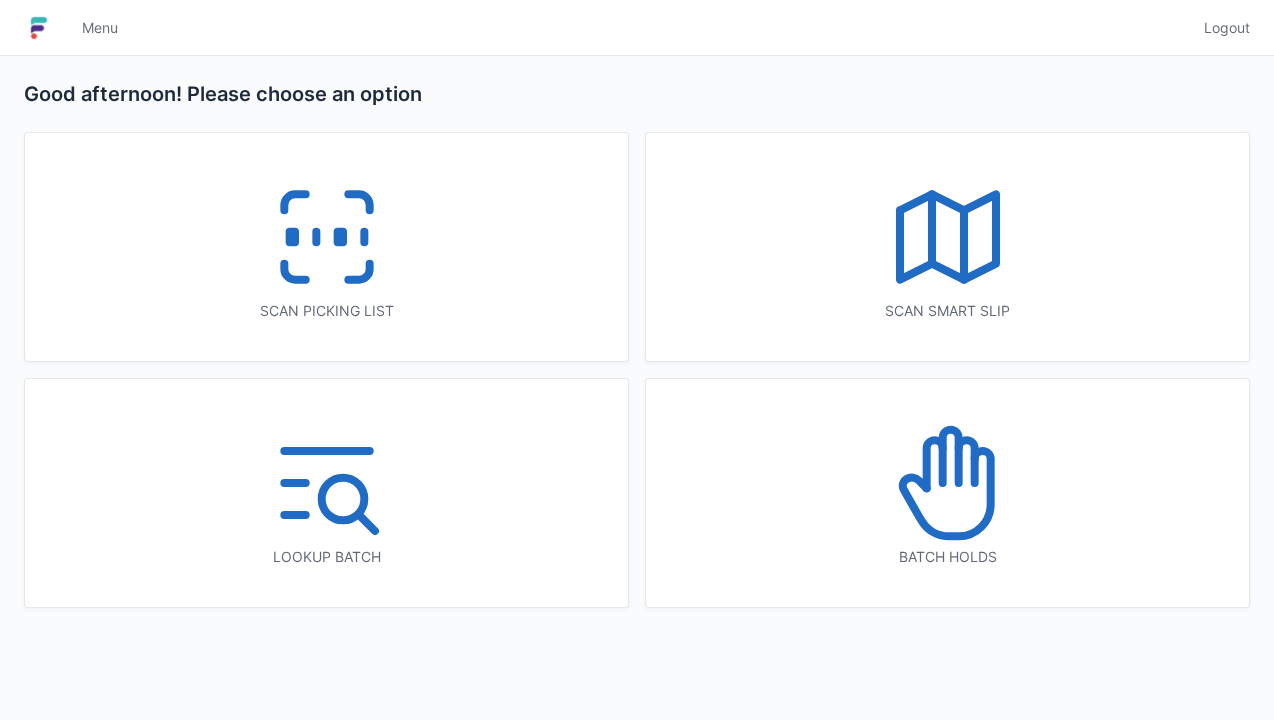 scroll, scrollTop: 0, scrollLeft: 0, axis: both 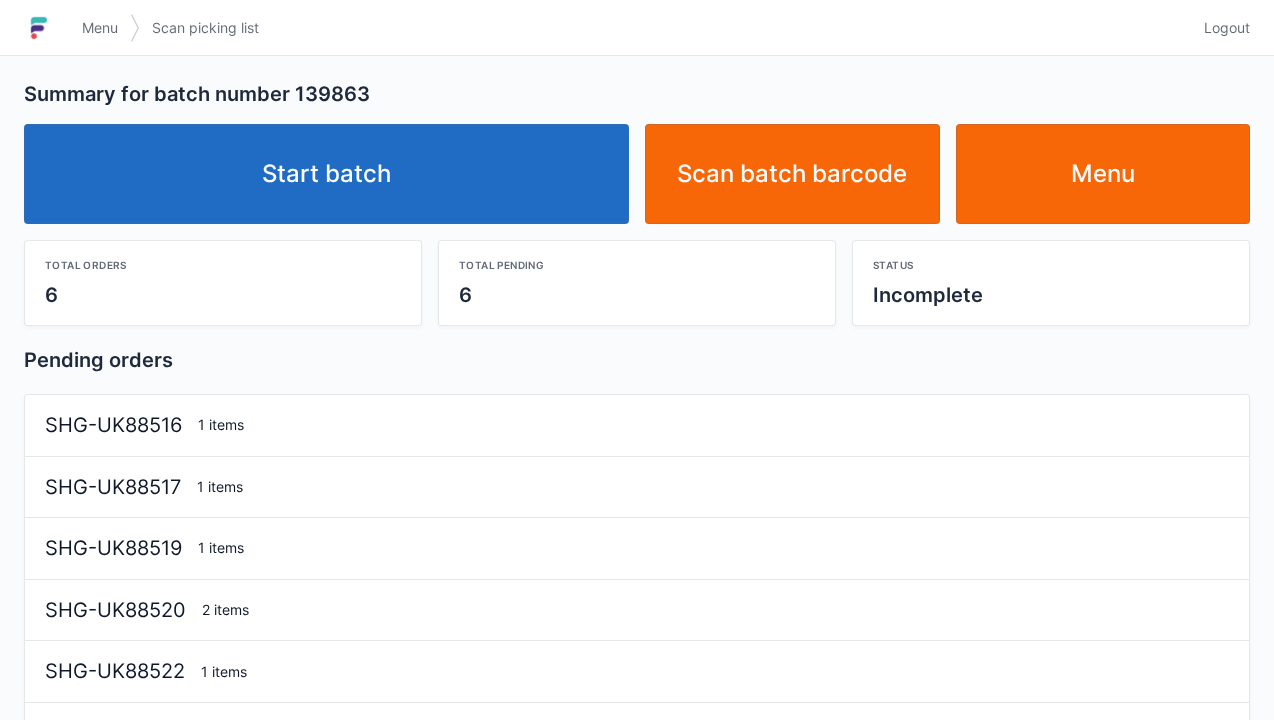 click on "Start batch" at bounding box center [326, 174] 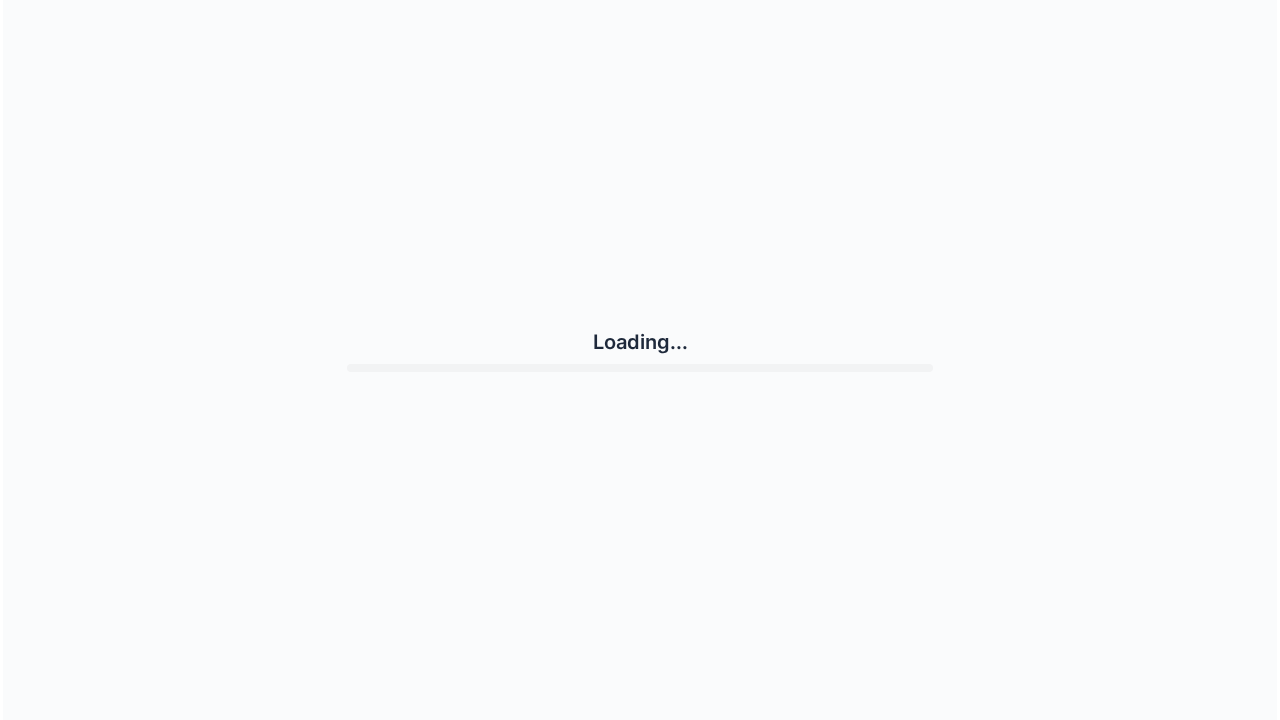 scroll, scrollTop: 0, scrollLeft: 0, axis: both 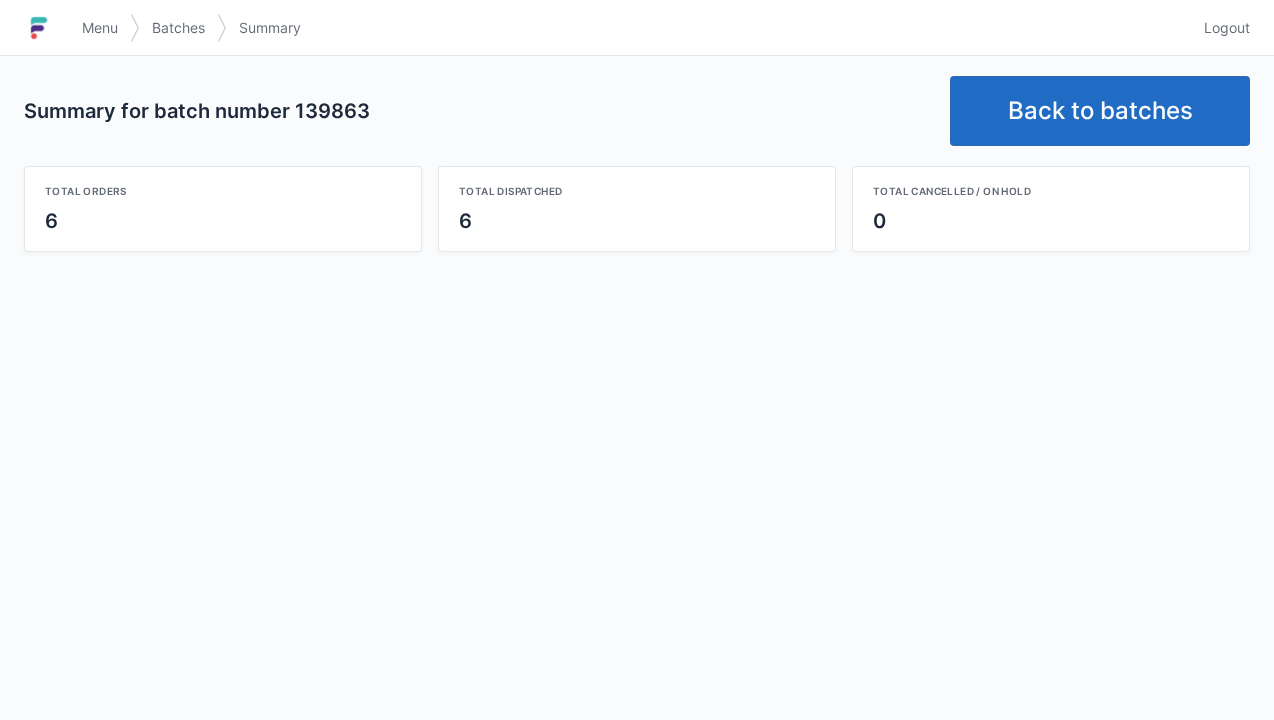 click on "Back to batches" at bounding box center [1100, 111] 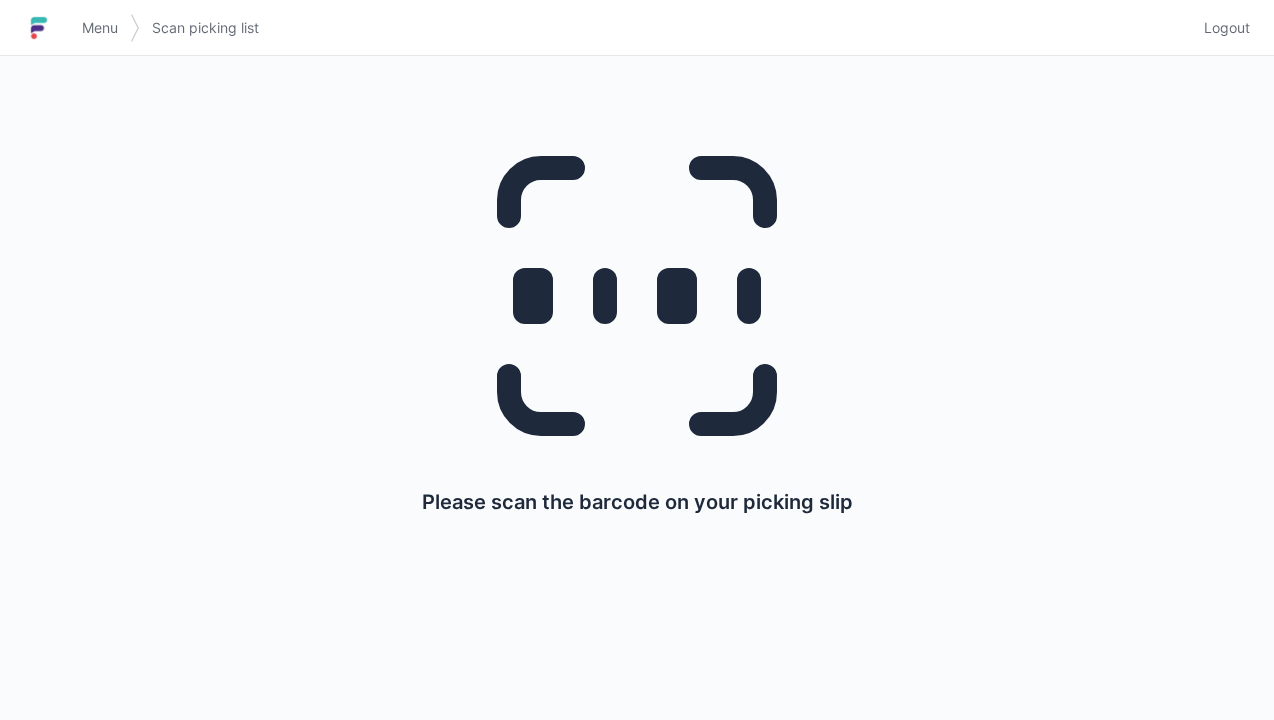 scroll, scrollTop: 0, scrollLeft: 0, axis: both 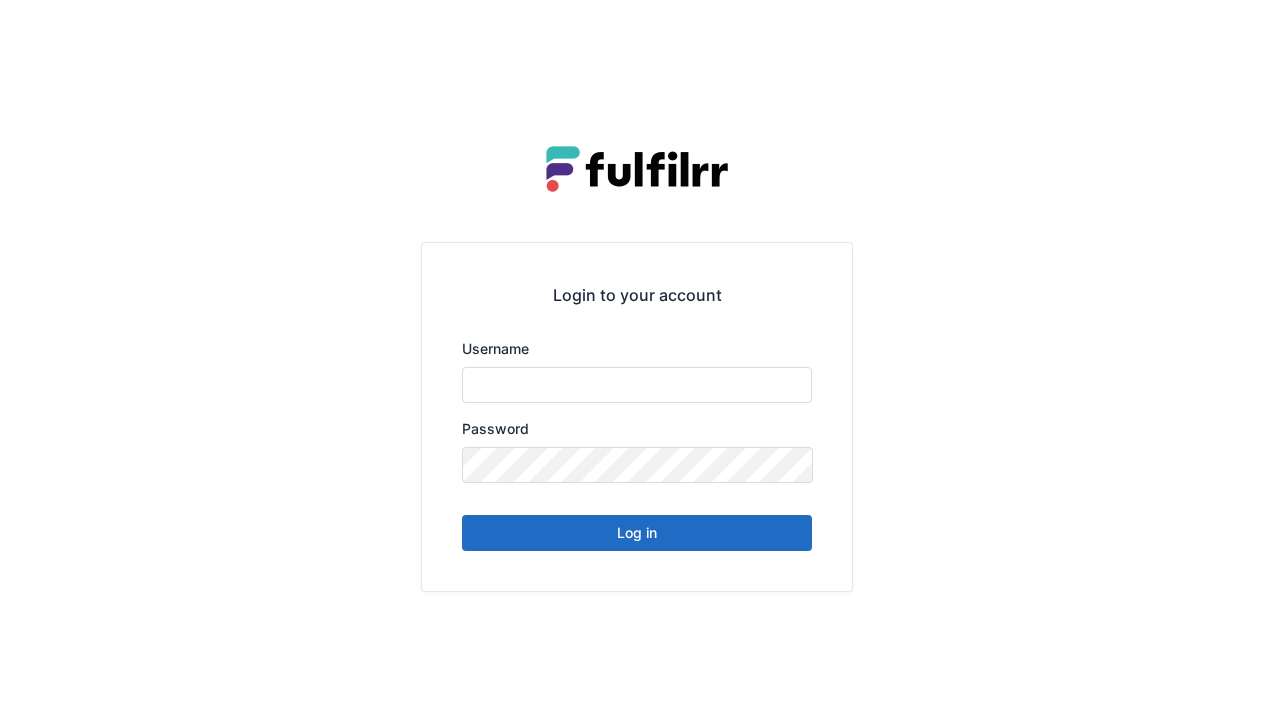type on "******" 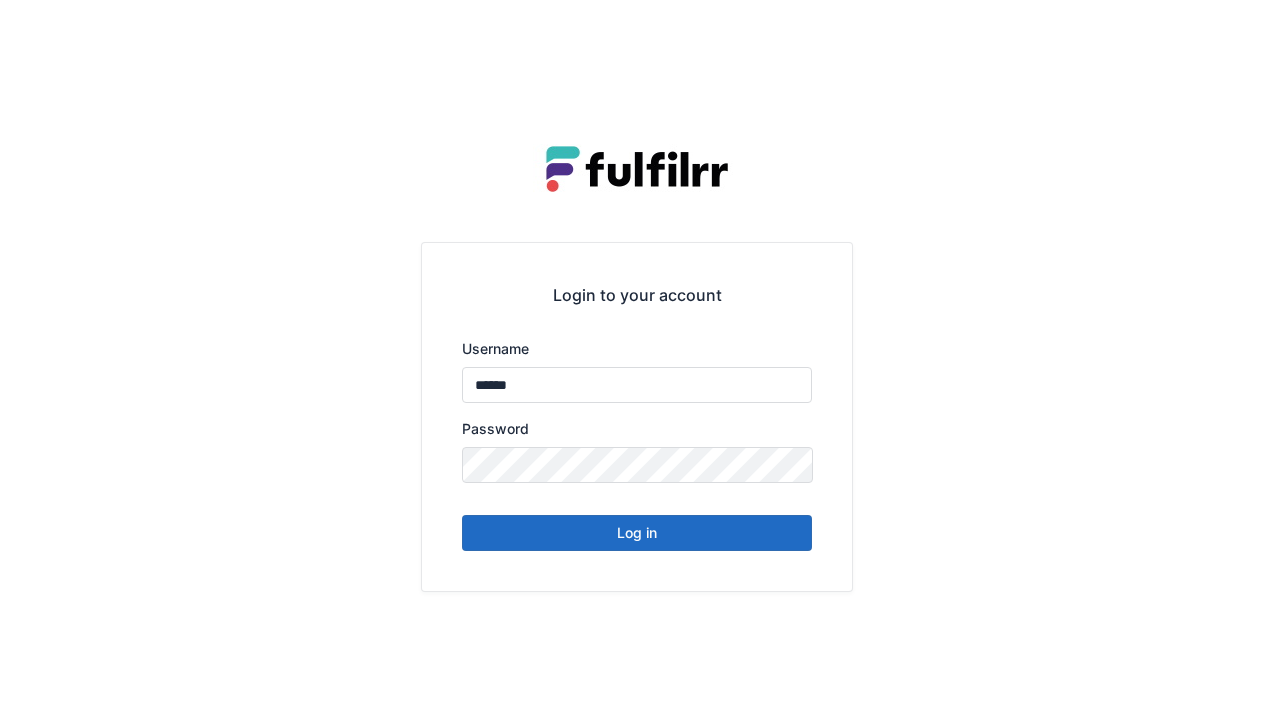 click on "Log in" at bounding box center [637, 533] 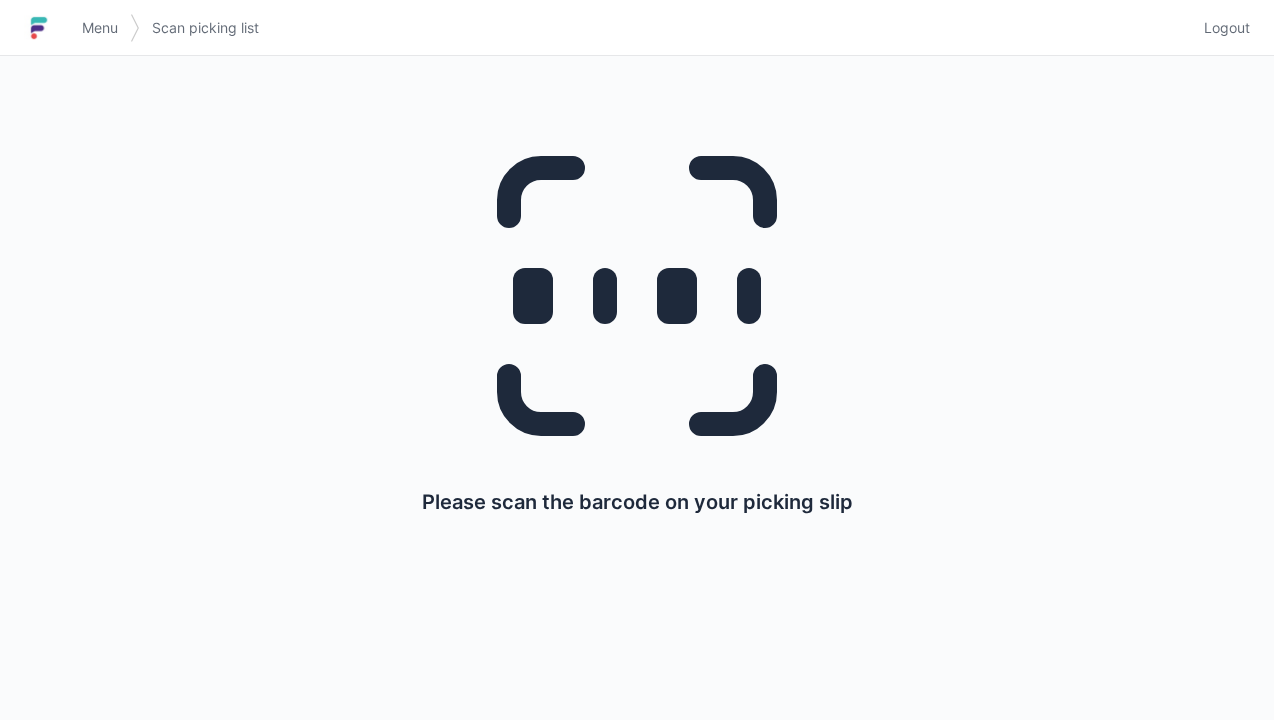 scroll, scrollTop: 0, scrollLeft: 0, axis: both 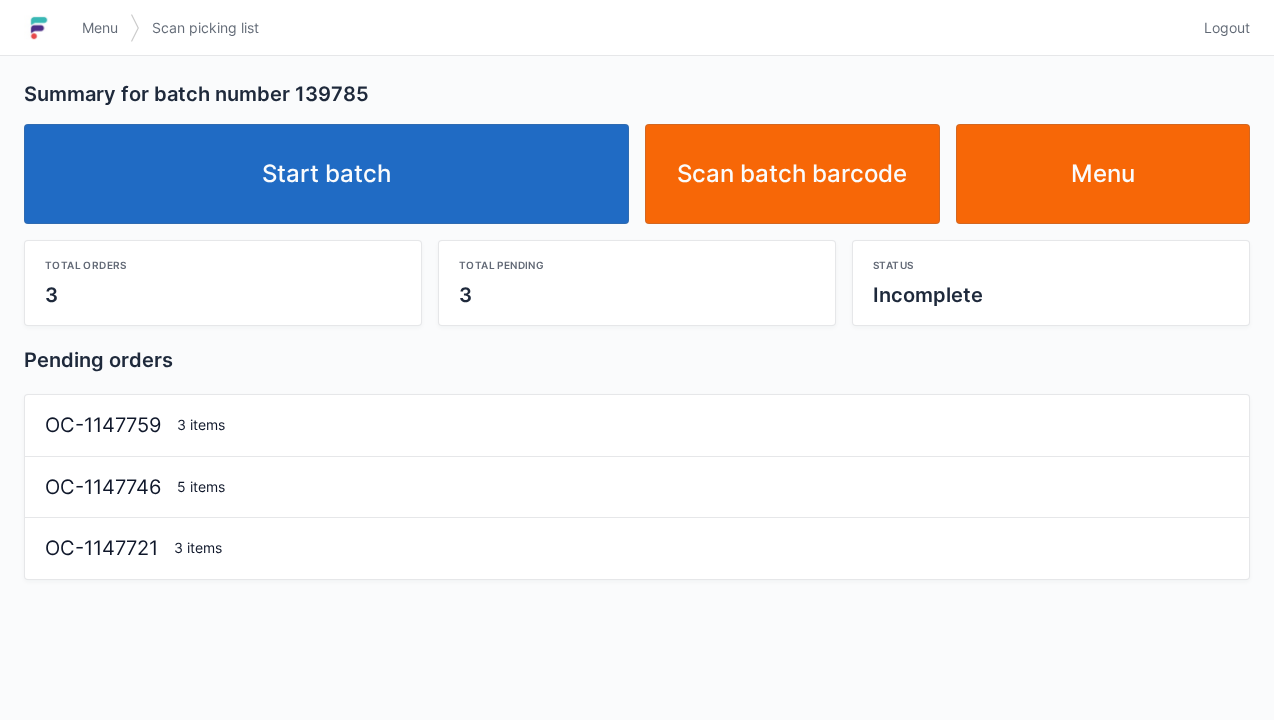 click on "Start batch" at bounding box center [326, 174] 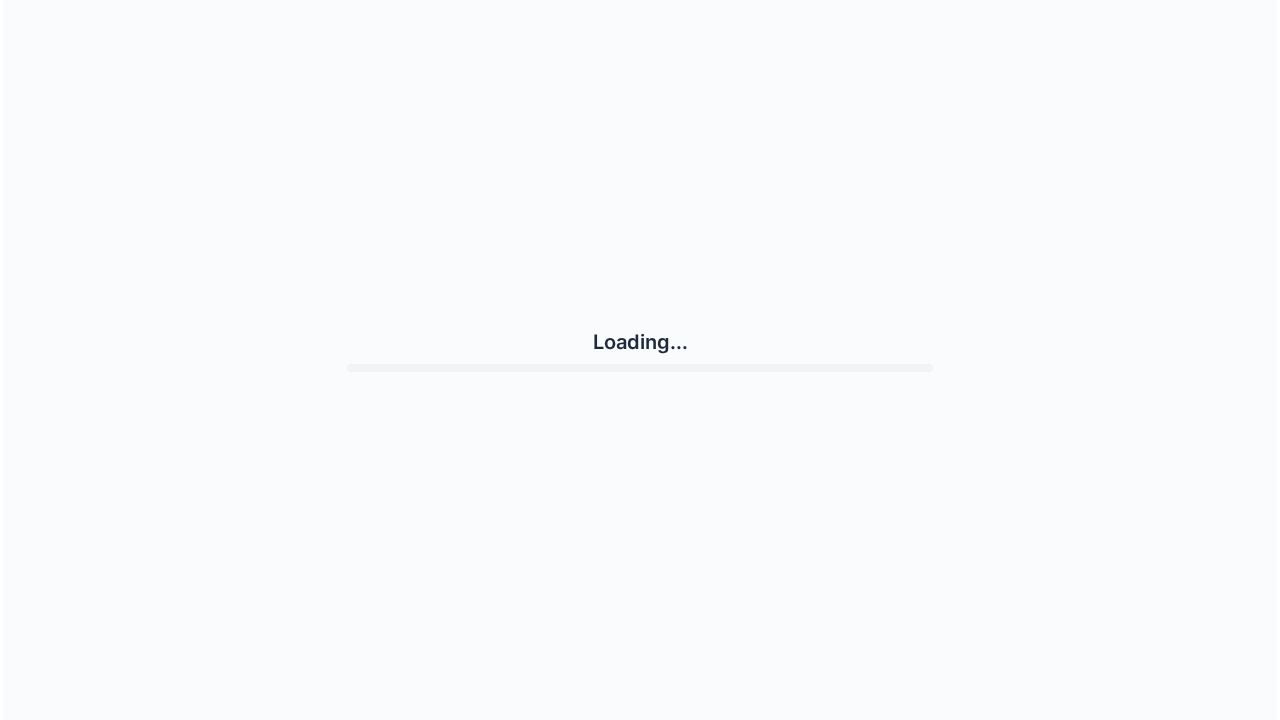 scroll, scrollTop: 0, scrollLeft: 0, axis: both 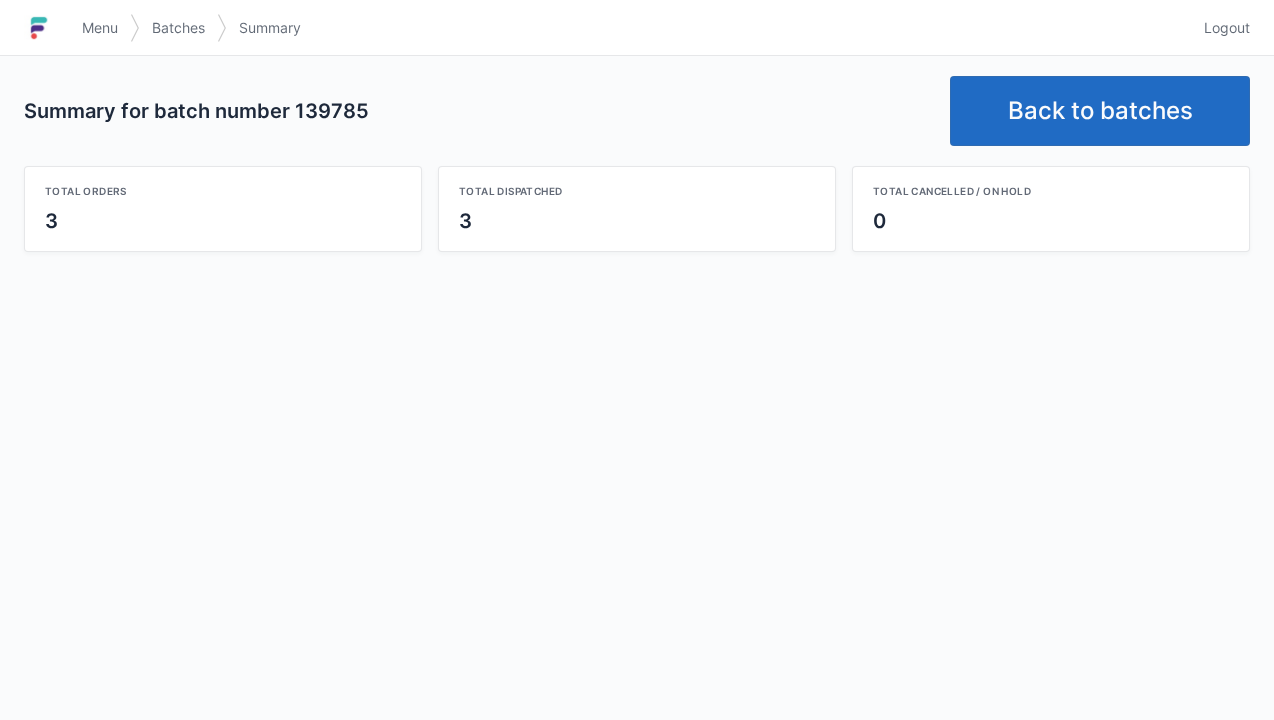 click on "Back to batches" at bounding box center [1100, 111] 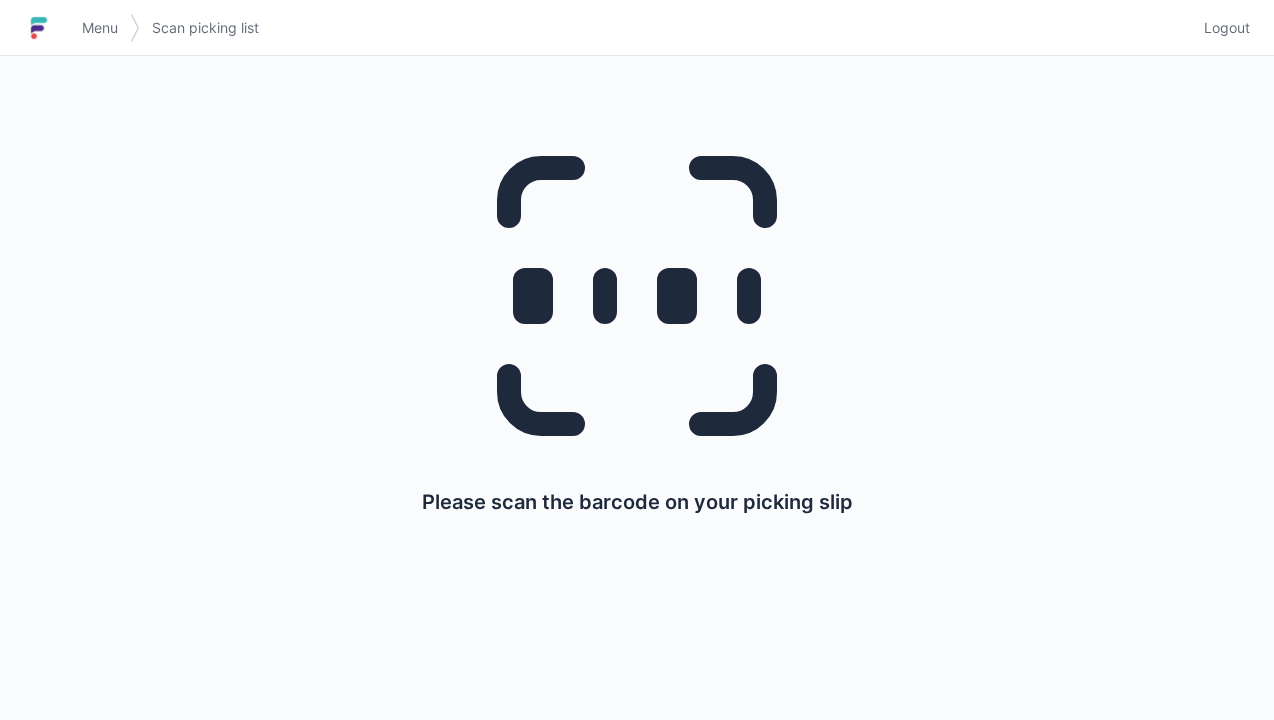 scroll, scrollTop: 0, scrollLeft: 0, axis: both 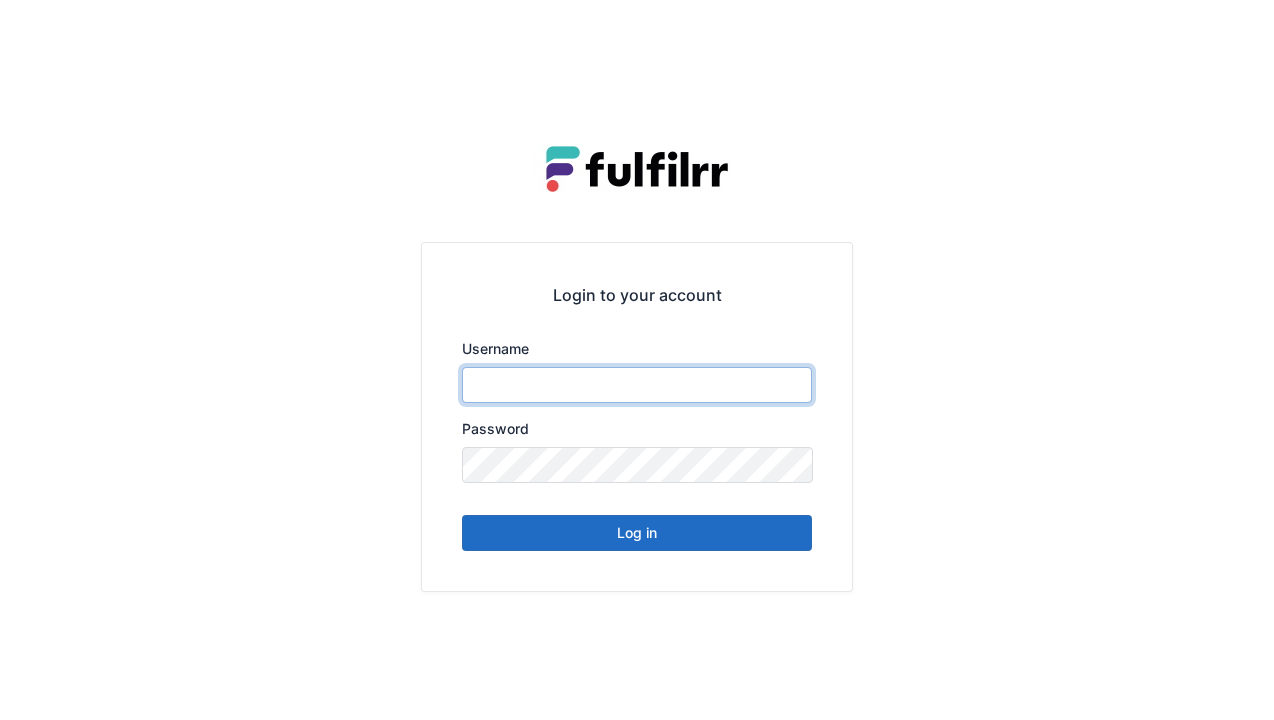 type on "******" 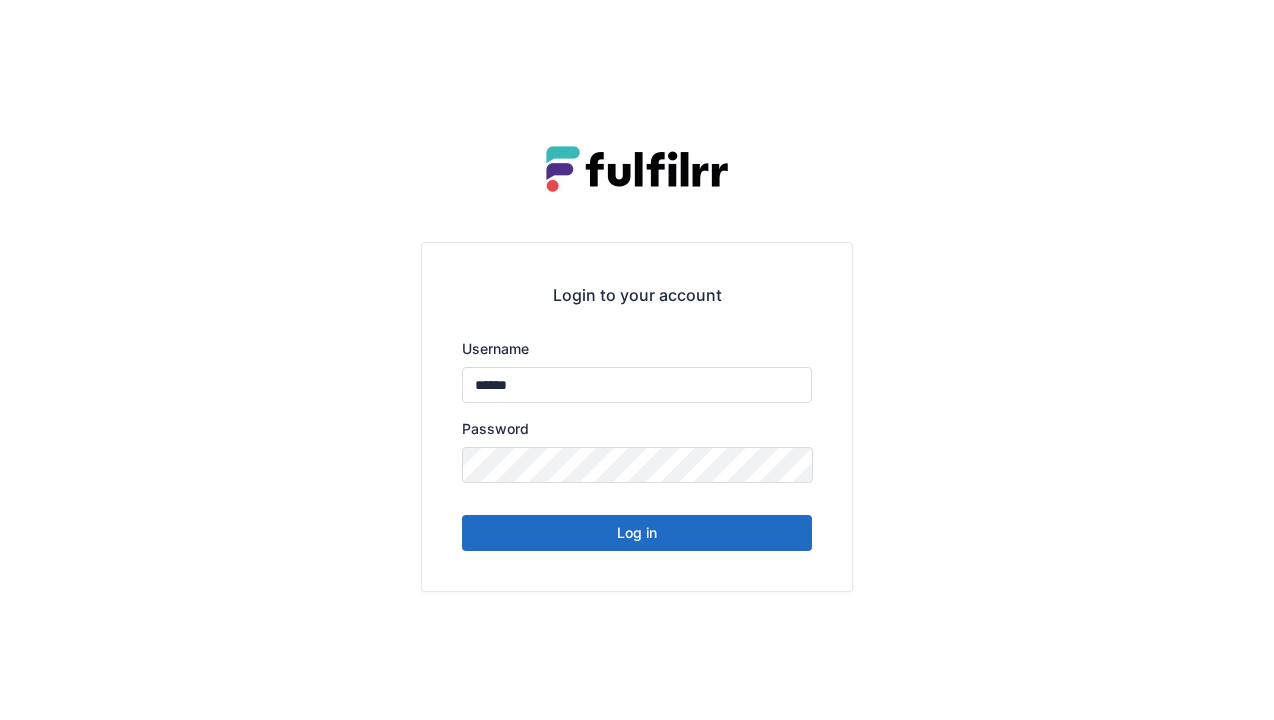 click on "Log in" at bounding box center [637, 533] 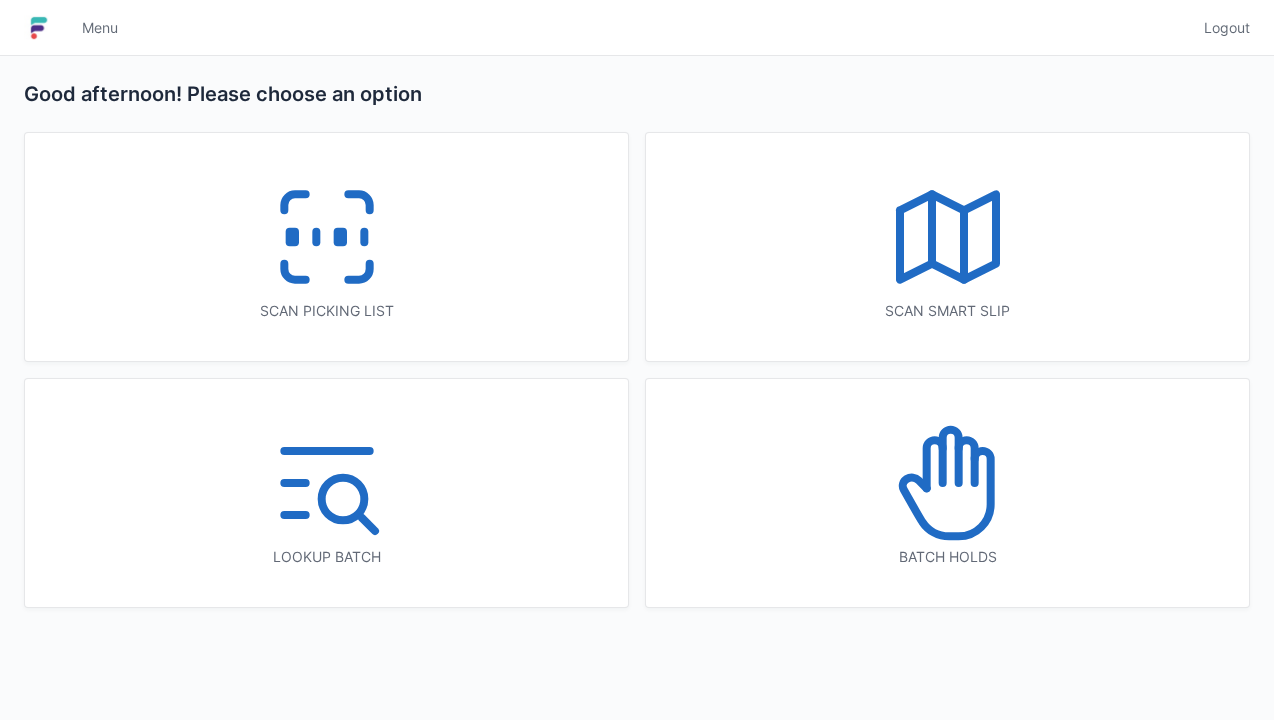 scroll, scrollTop: 0, scrollLeft: 0, axis: both 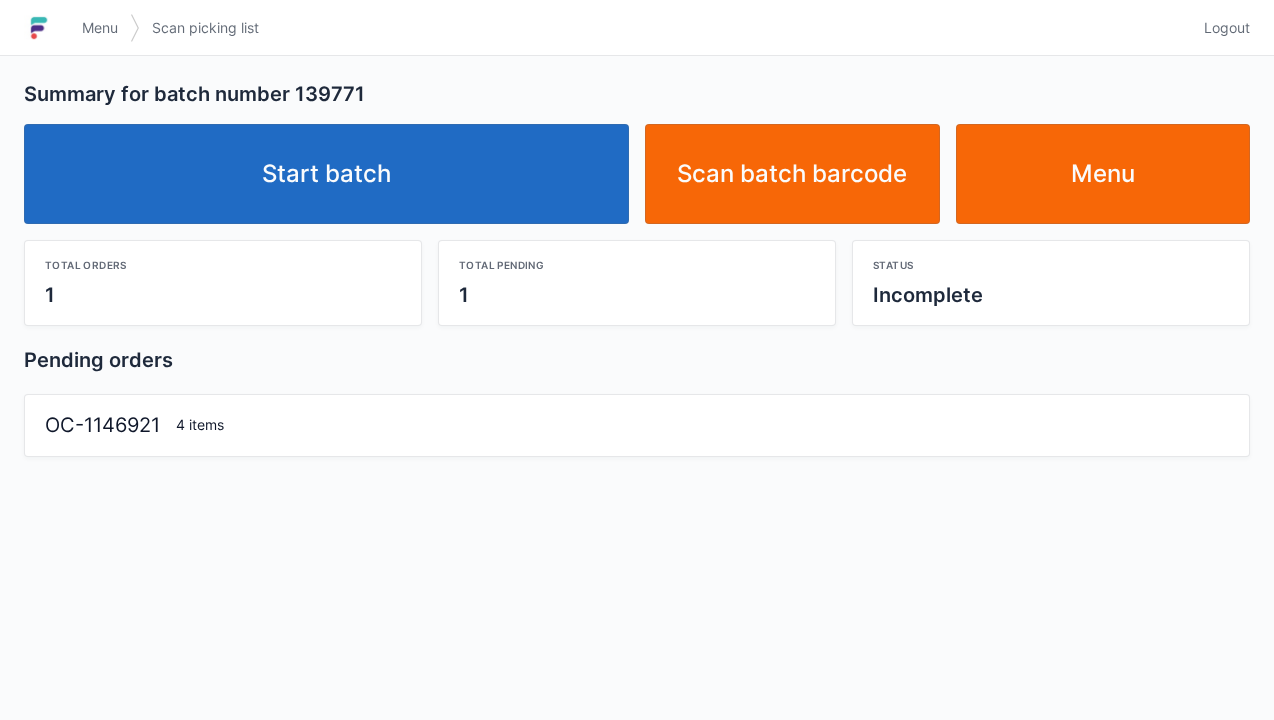 click on "Start batch" at bounding box center (326, 174) 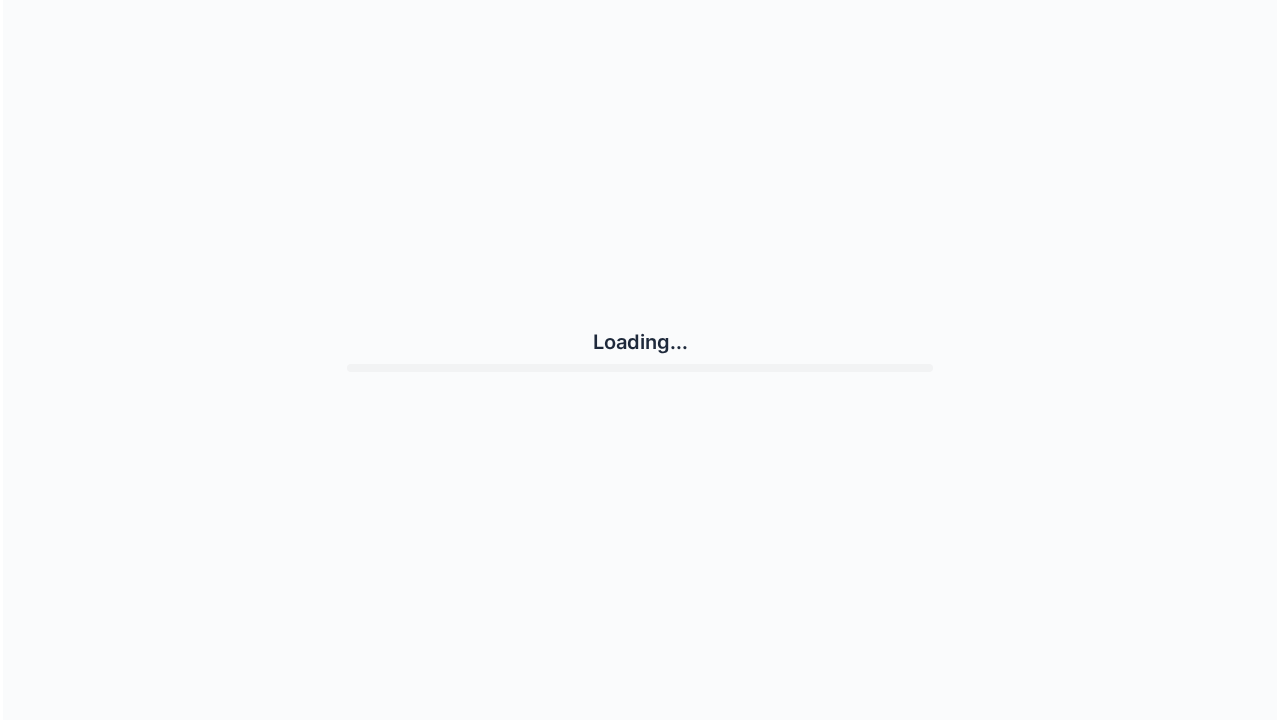 scroll, scrollTop: 0, scrollLeft: 0, axis: both 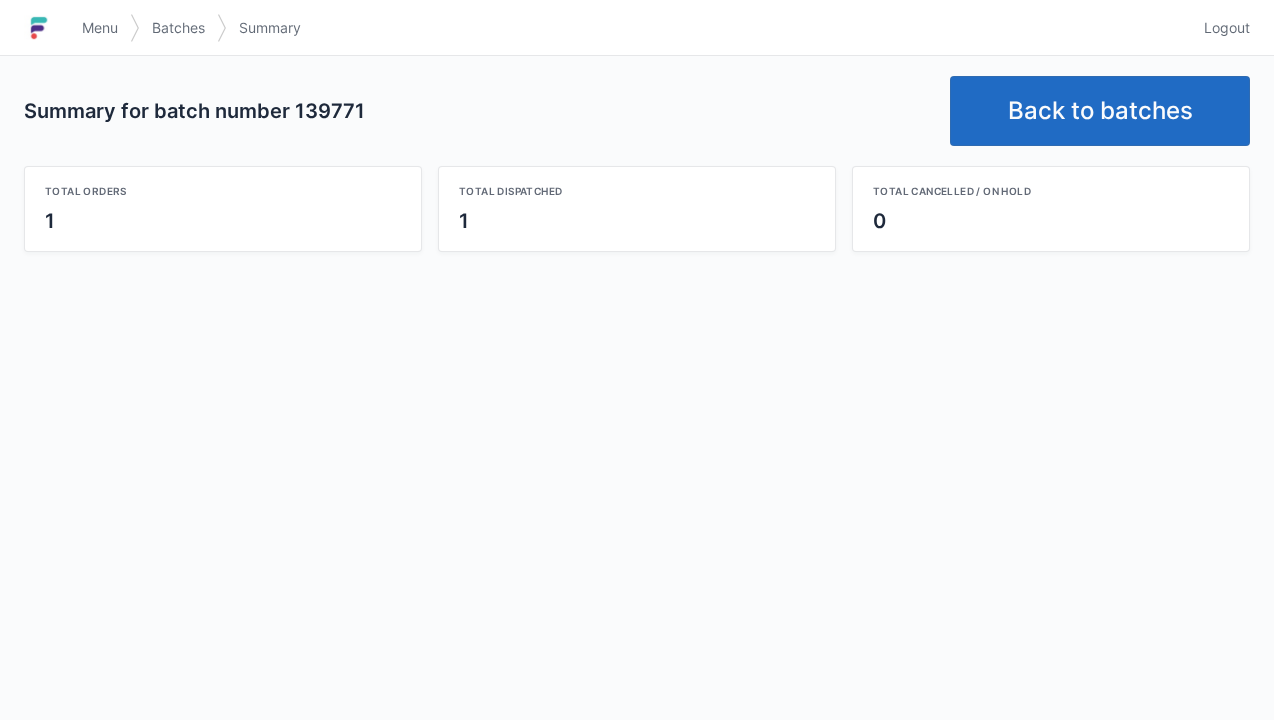 click on "Back to batches" at bounding box center (1100, 111) 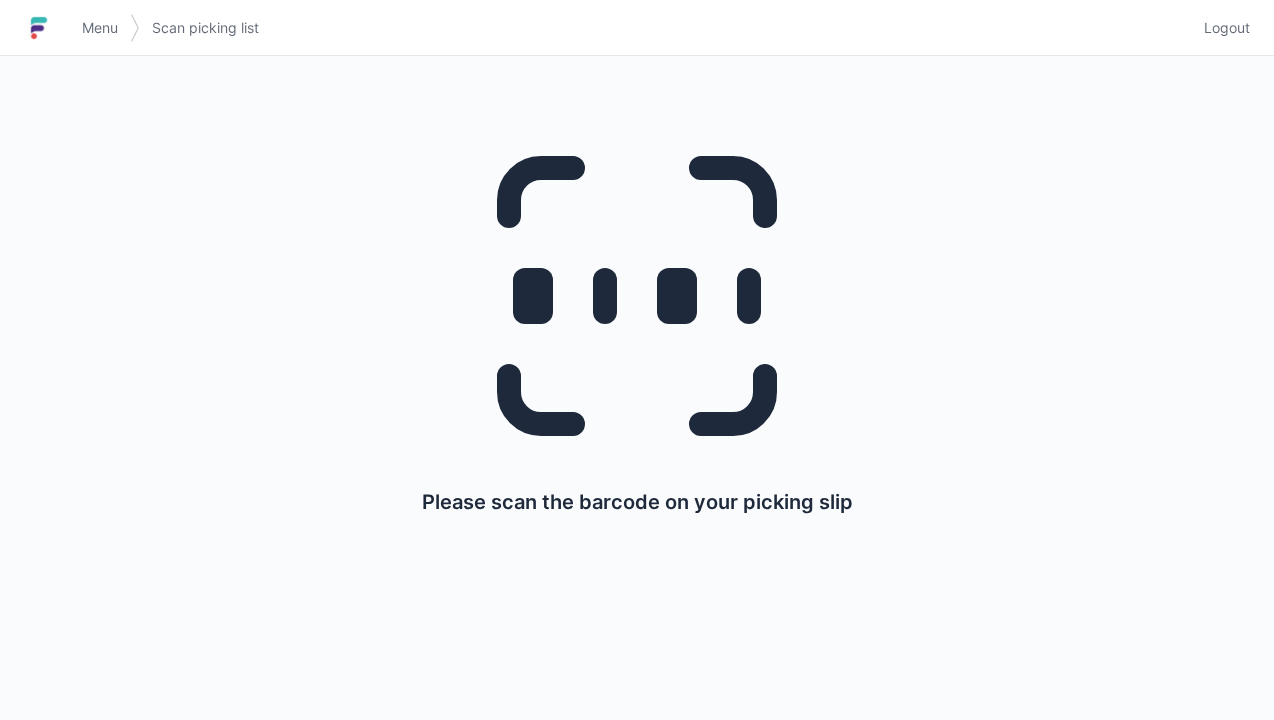 scroll, scrollTop: 0, scrollLeft: 0, axis: both 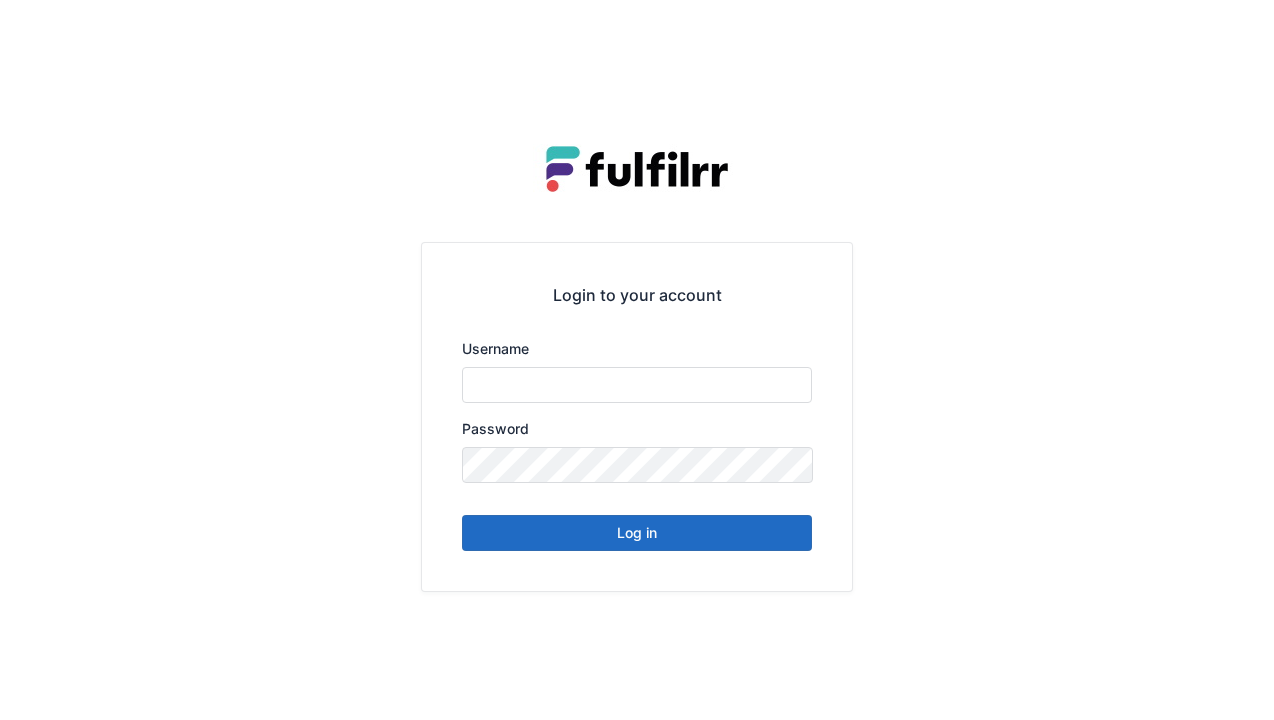 type on "******" 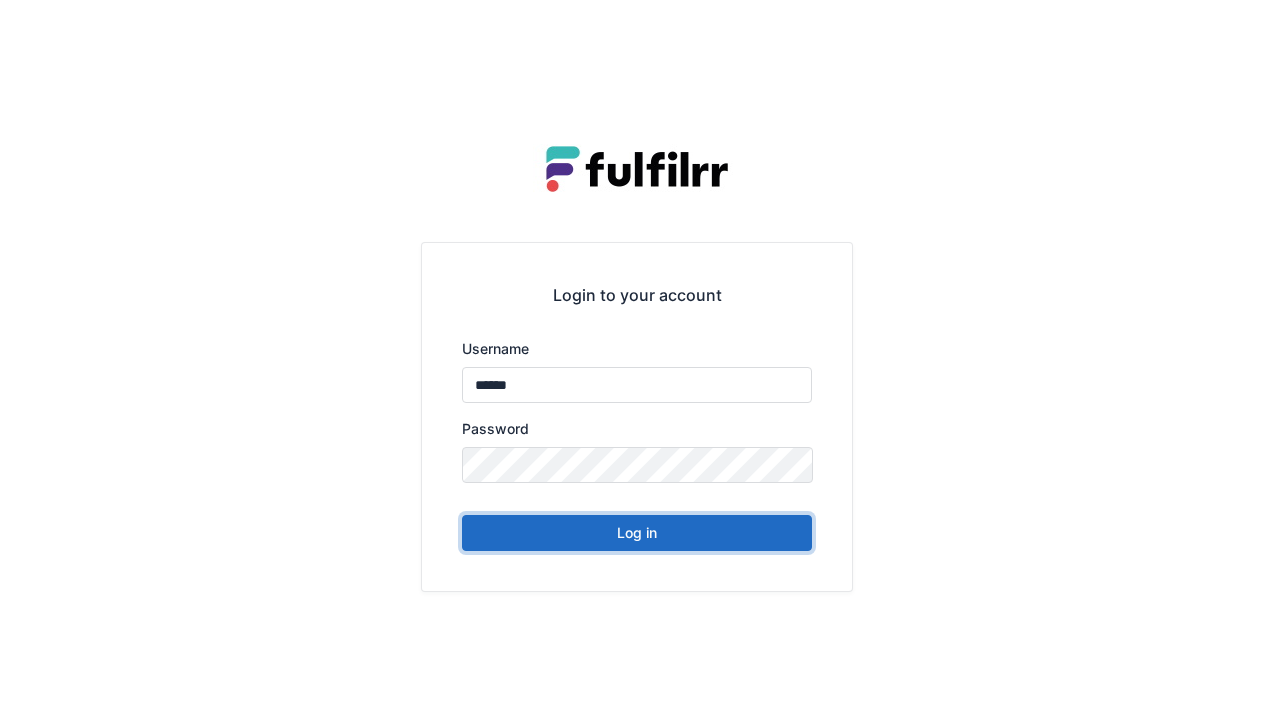 click on "Log in" at bounding box center [637, 533] 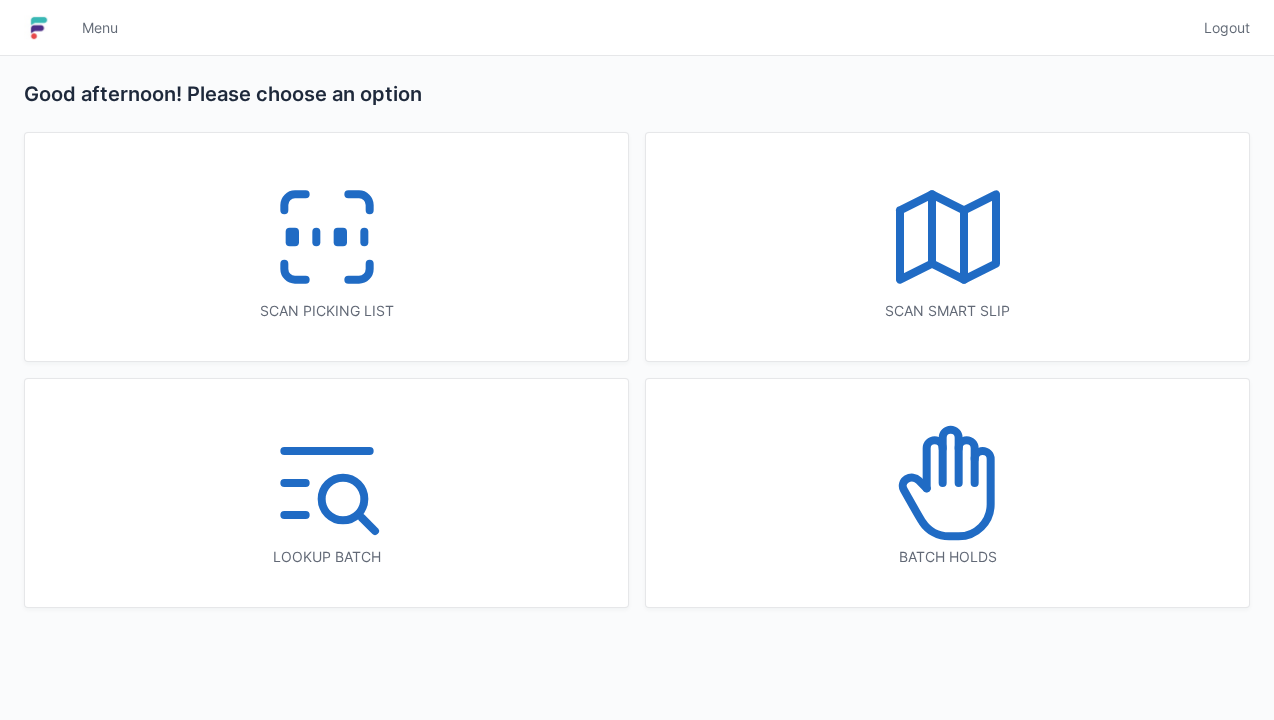 scroll, scrollTop: 0, scrollLeft: 0, axis: both 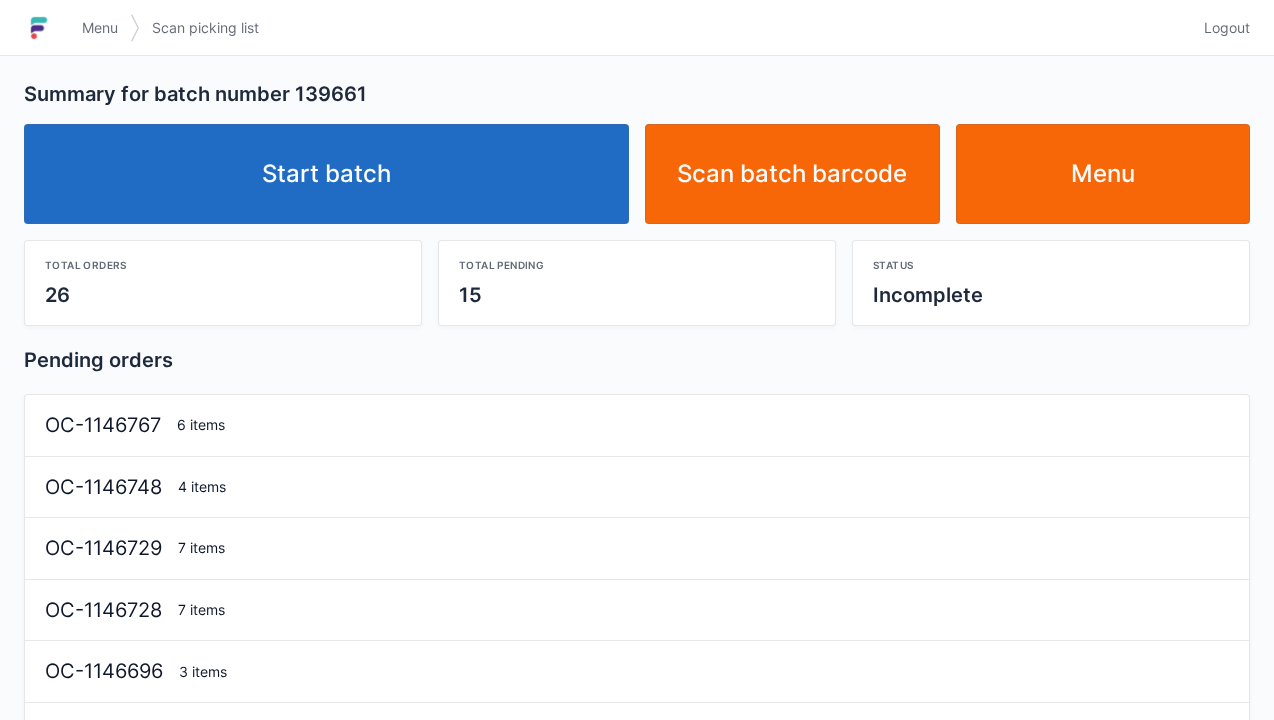 click on "Start batch" at bounding box center (326, 174) 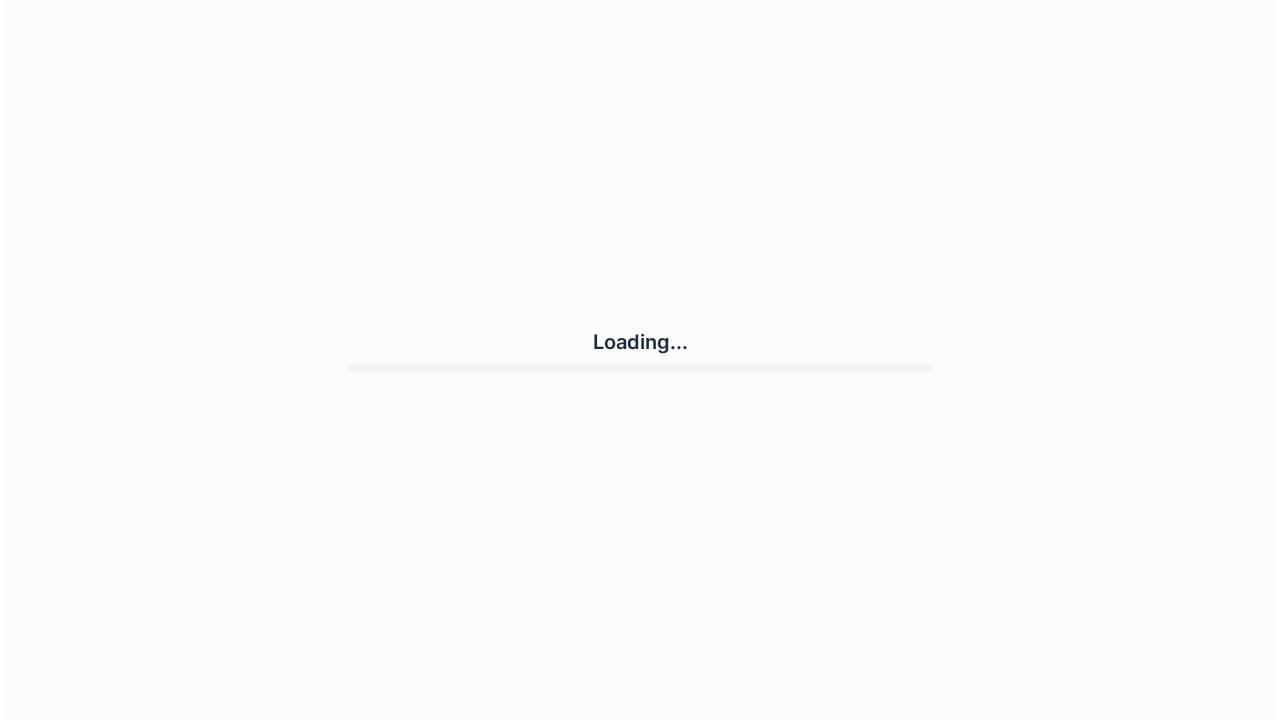 scroll, scrollTop: 0, scrollLeft: 0, axis: both 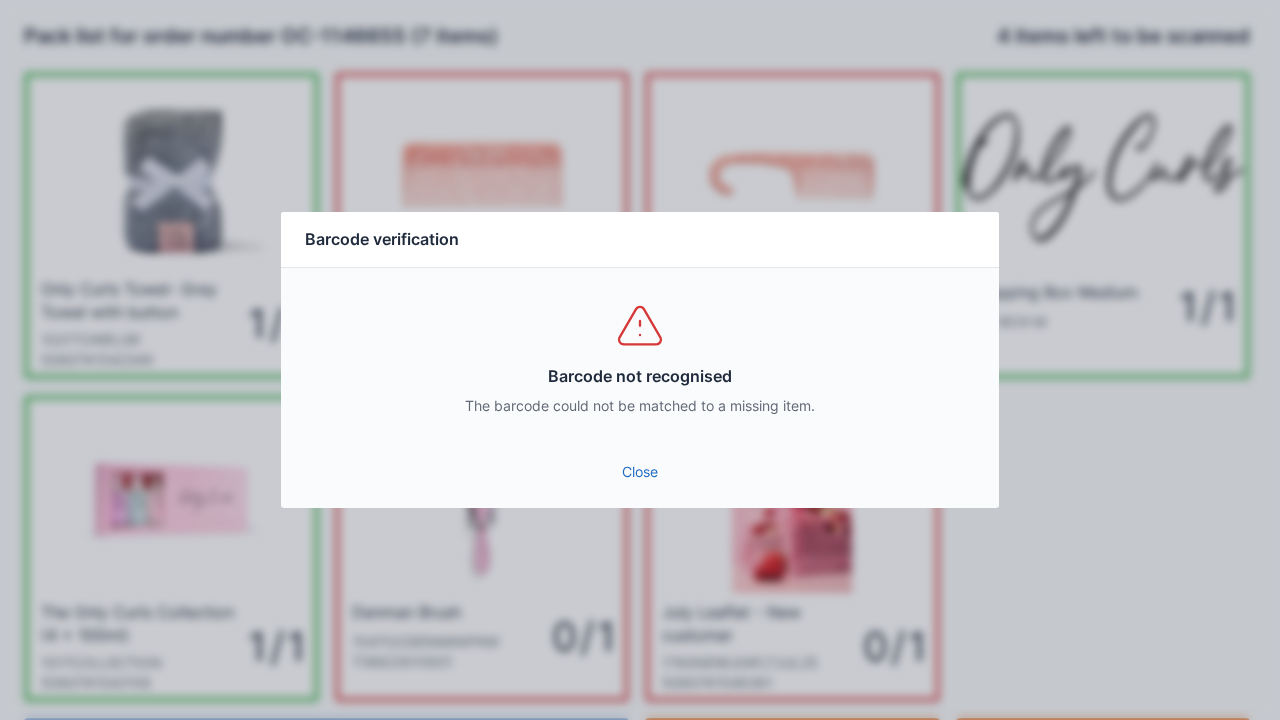click on "Barcode not recognised The barcode could not be matched to a missing item." at bounding box center [640, 358] 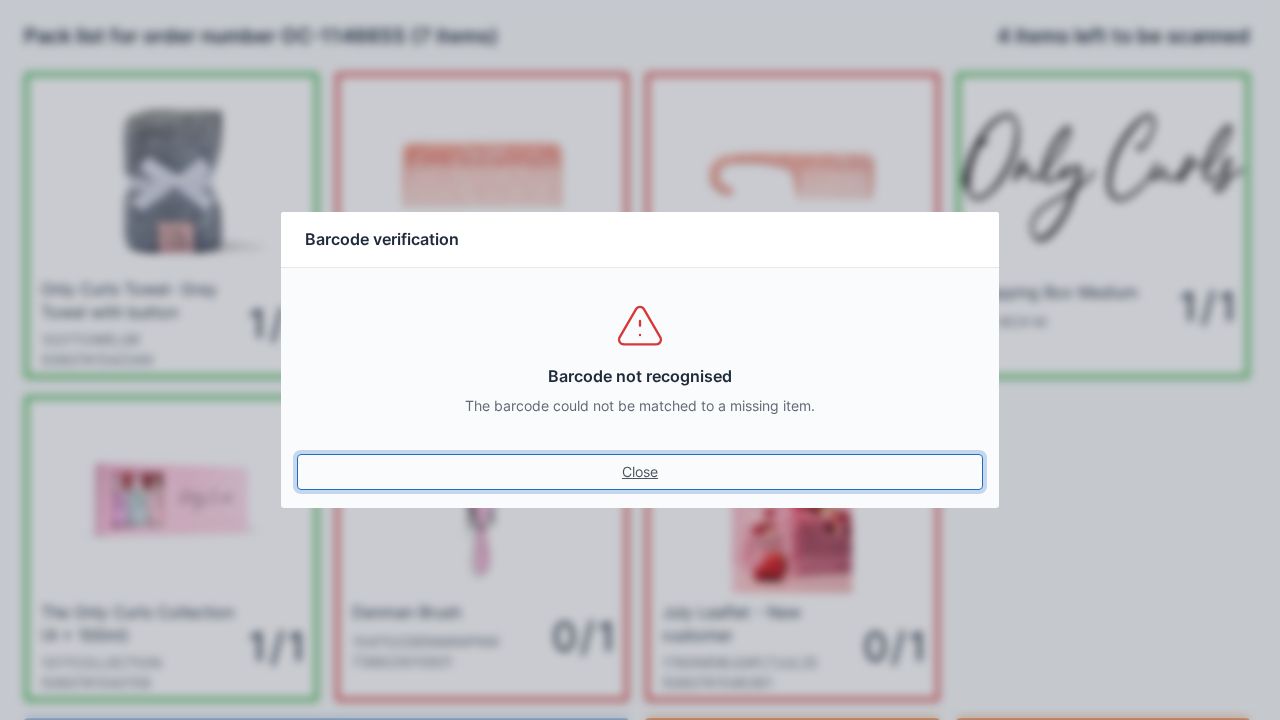 click on "Close" at bounding box center [640, 472] 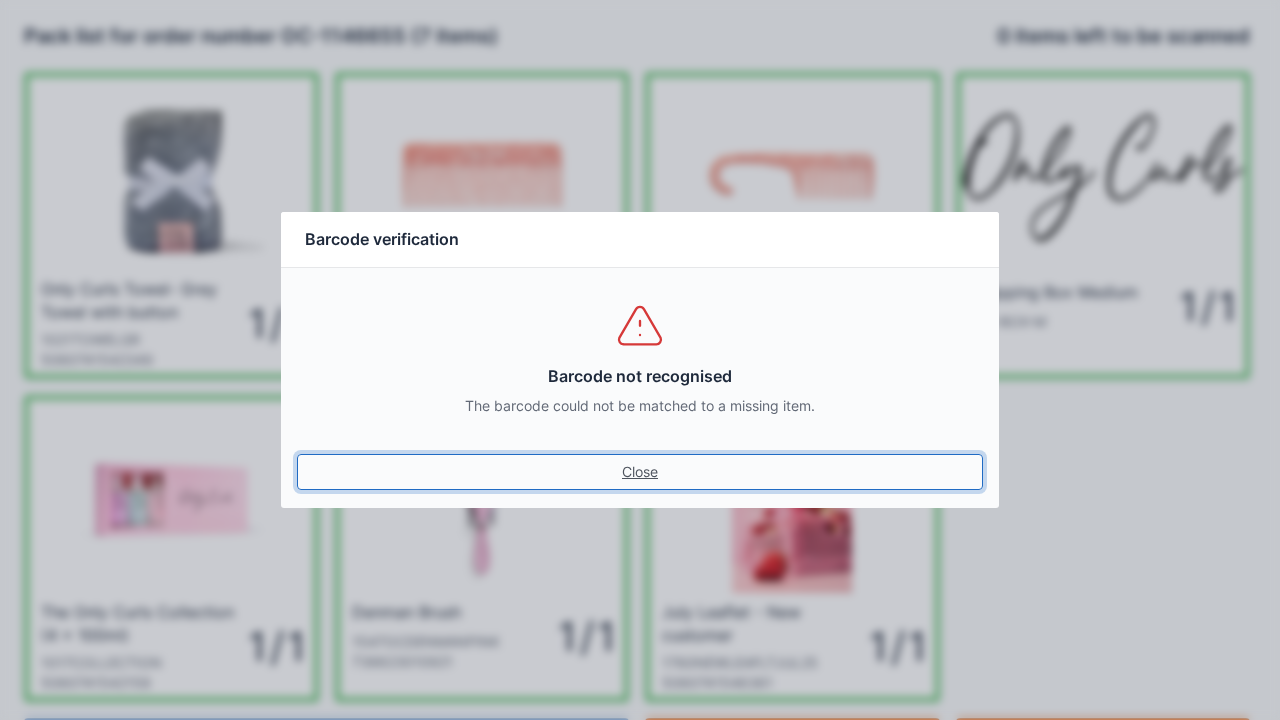 click on "Close" at bounding box center [640, 472] 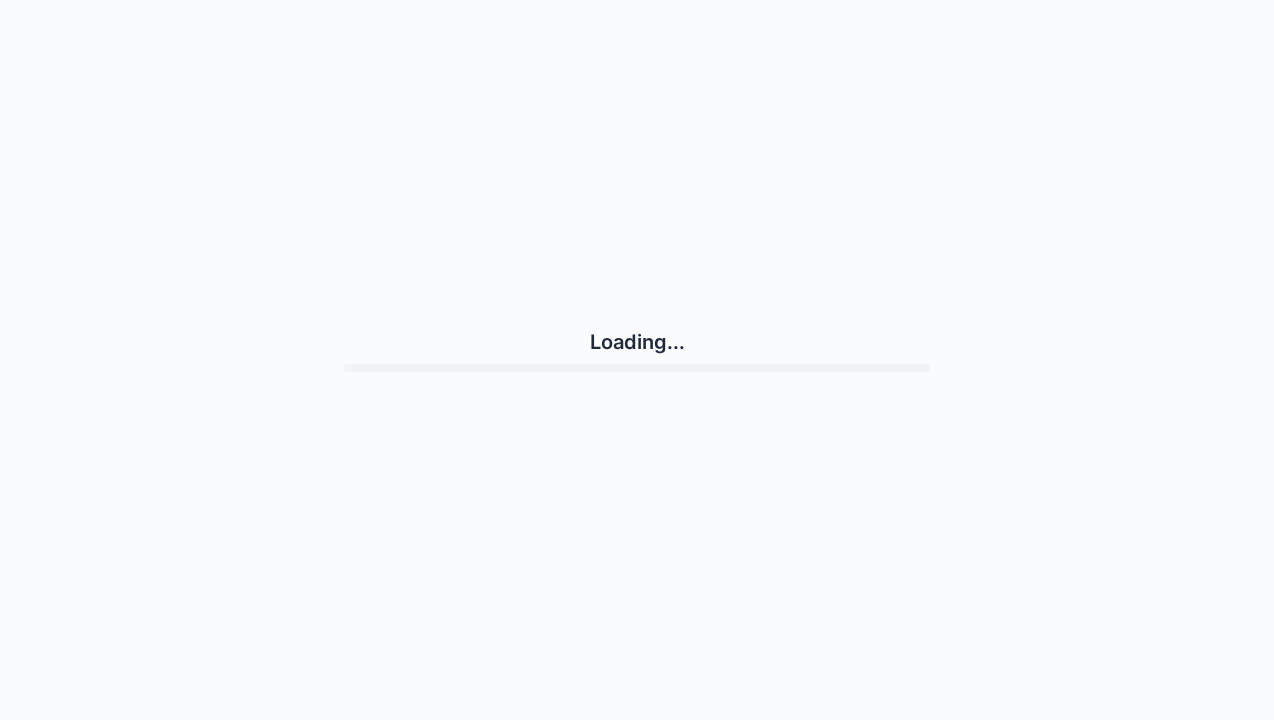 scroll, scrollTop: 0, scrollLeft: 0, axis: both 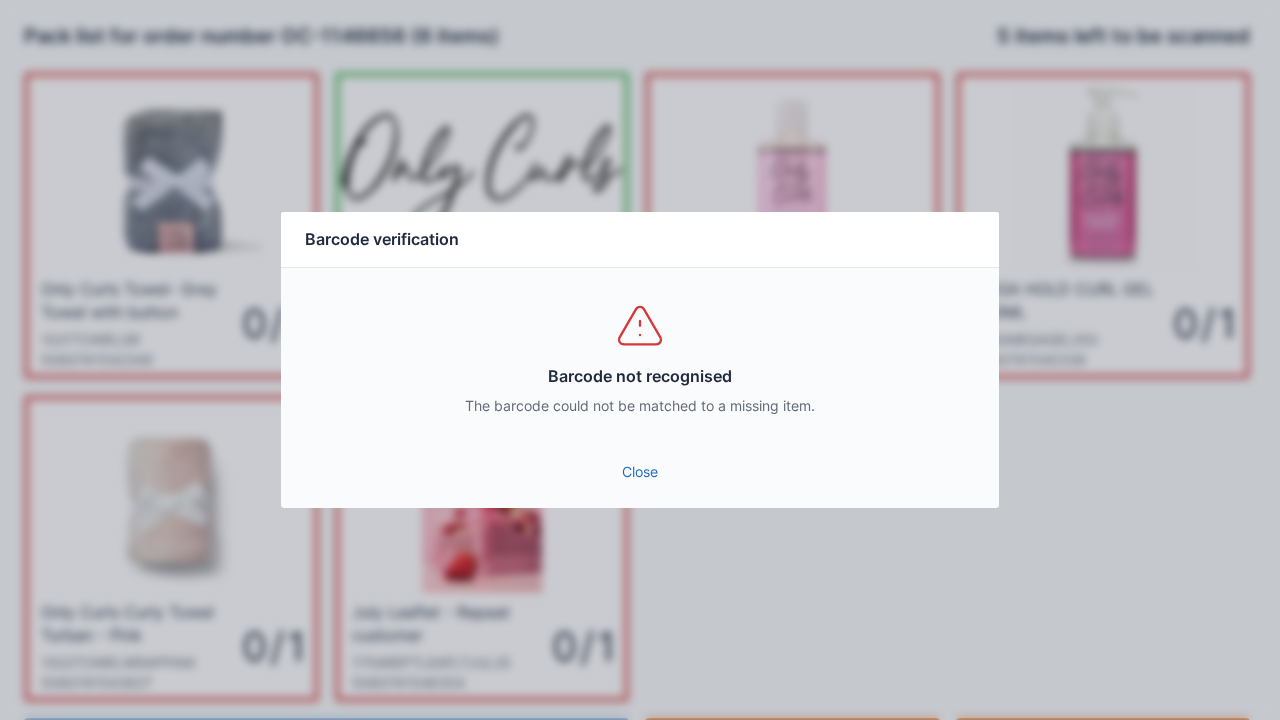 click on "Close" at bounding box center [640, 472] 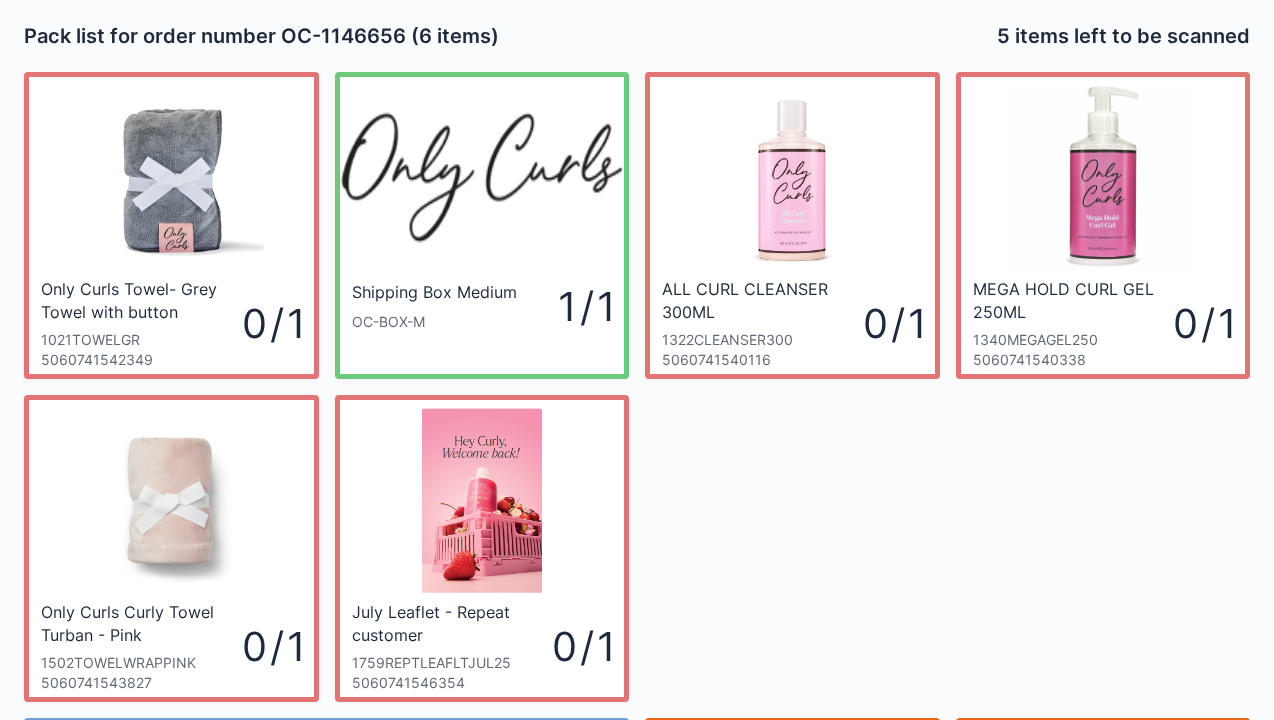scroll, scrollTop: 116, scrollLeft: 0, axis: vertical 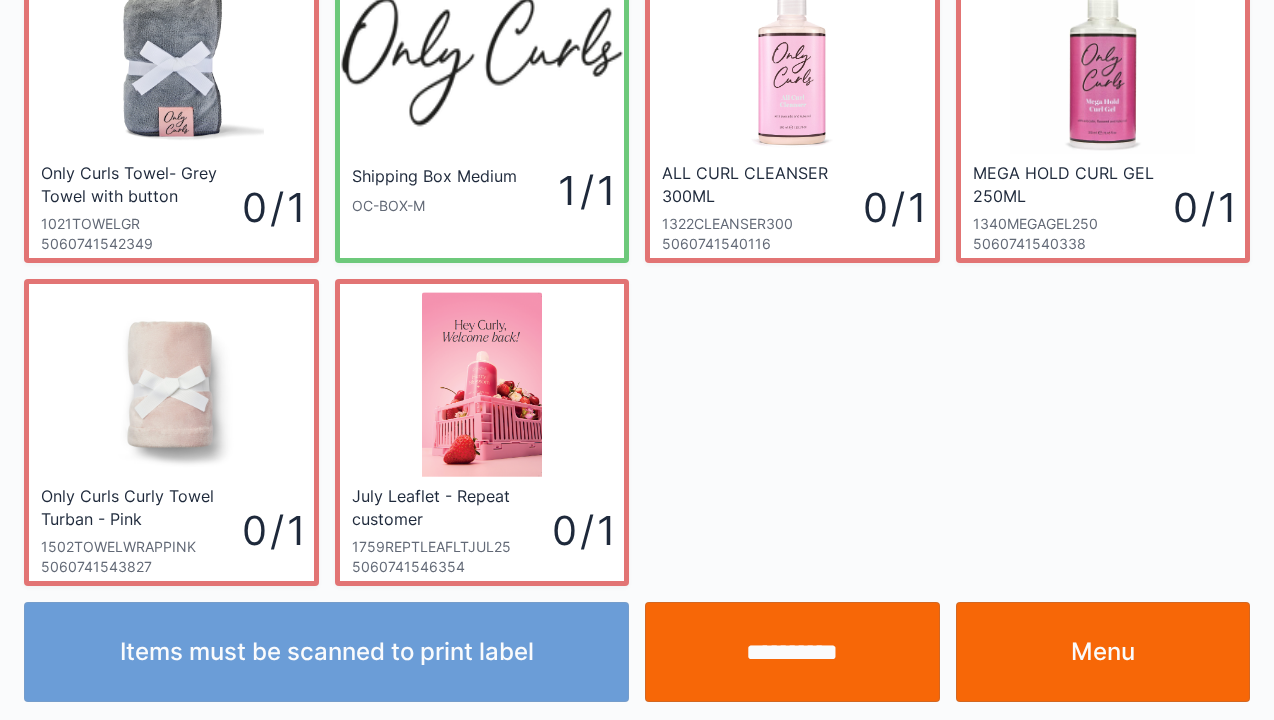 click on "Menu" at bounding box center [1103, 652] 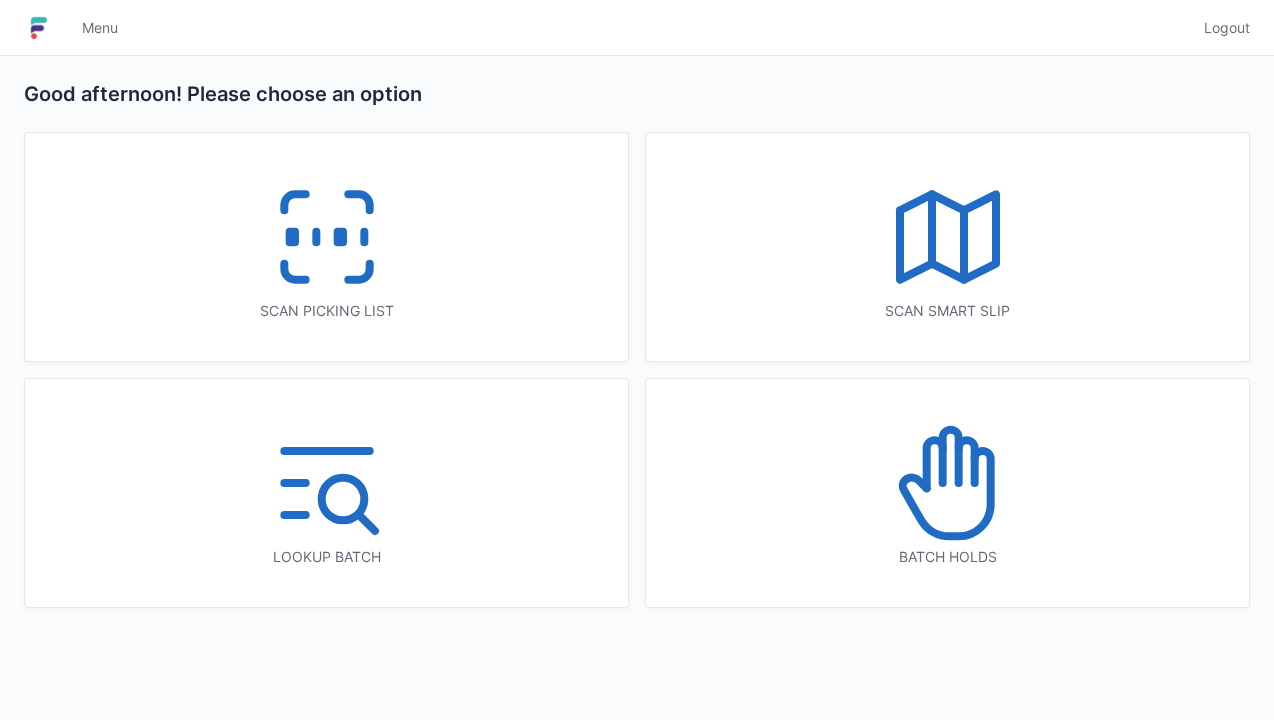 scroll, scrollTop: 0, scrollLeft: 0, axis: both 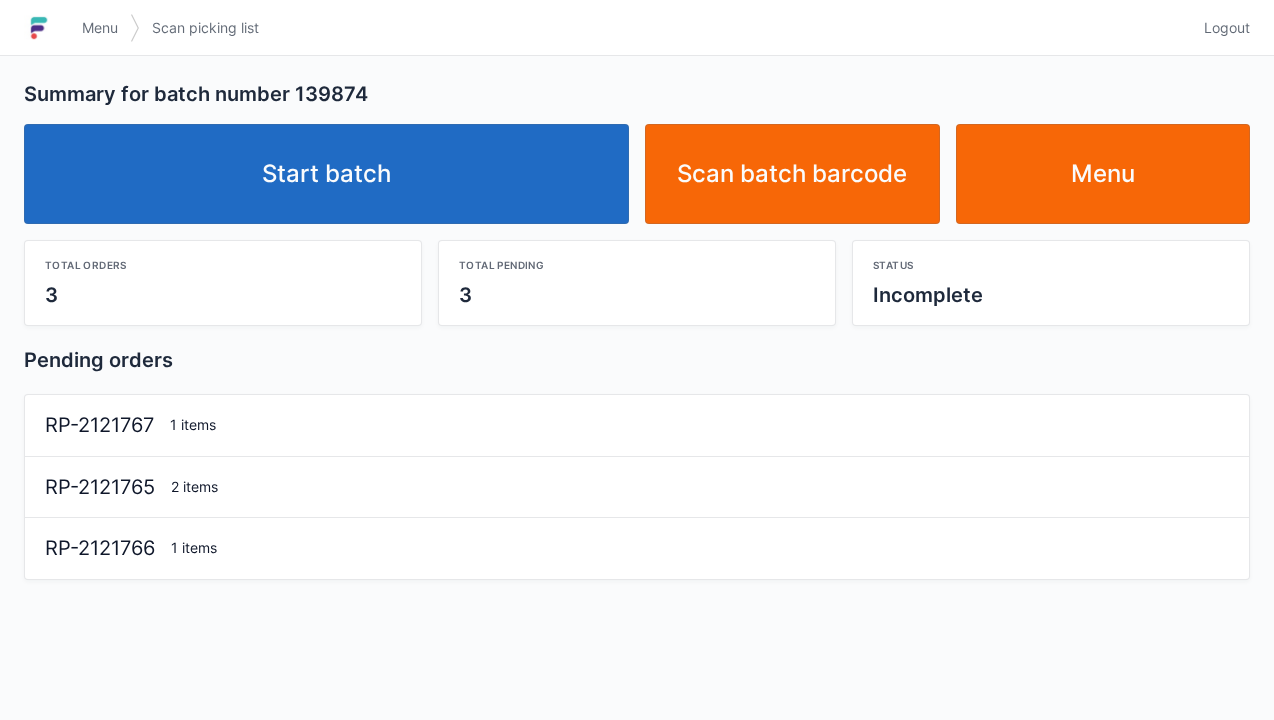 click on "Start batch" at bounding box center [326, 174] 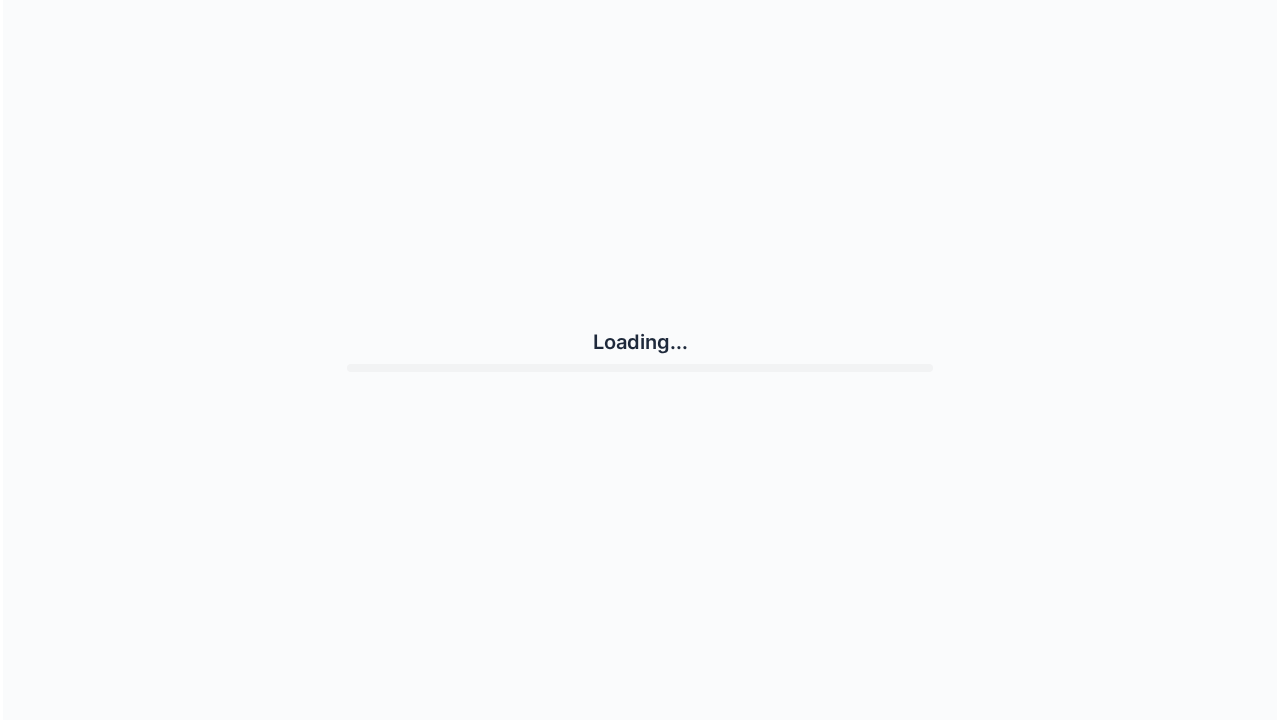 scroll, scrollTop: 0, scrollLeft: 0, axis: both 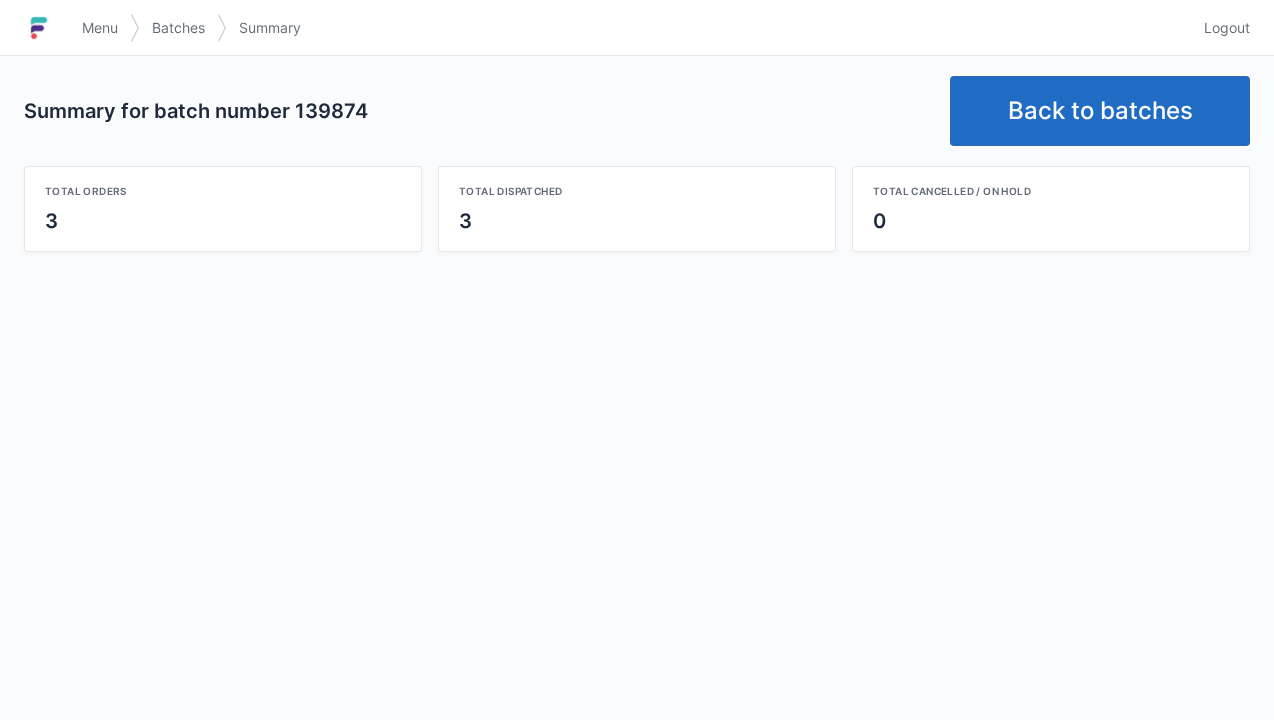 click on "Back to batches" at bounding box center (1100, 111) 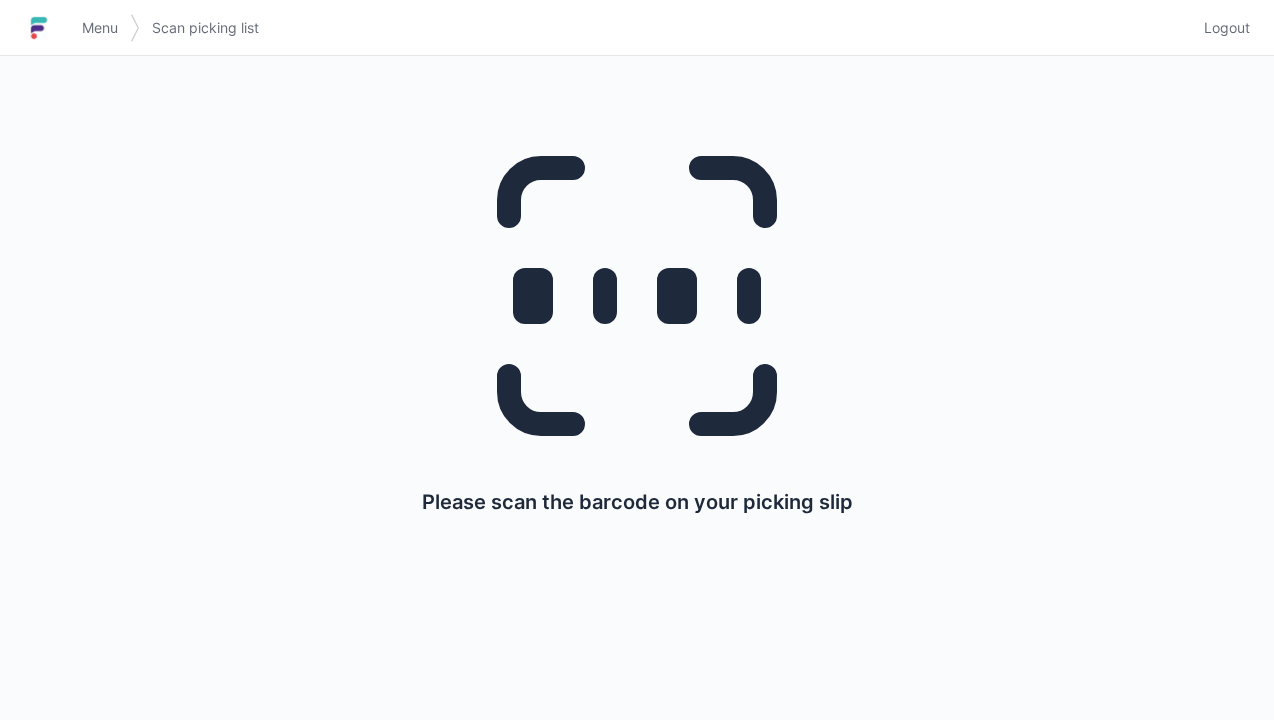 scroll, scrollTop: 0, scrollLeft: 0, axis: both 